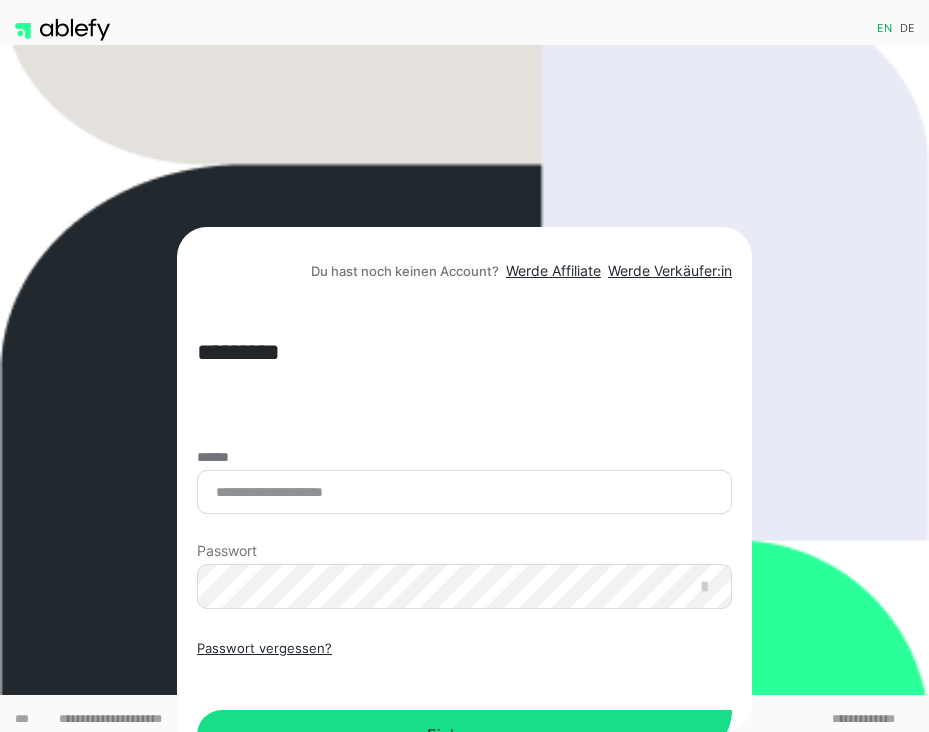scroll, scrollTop: 0, scrollLeft: 0, axis: both 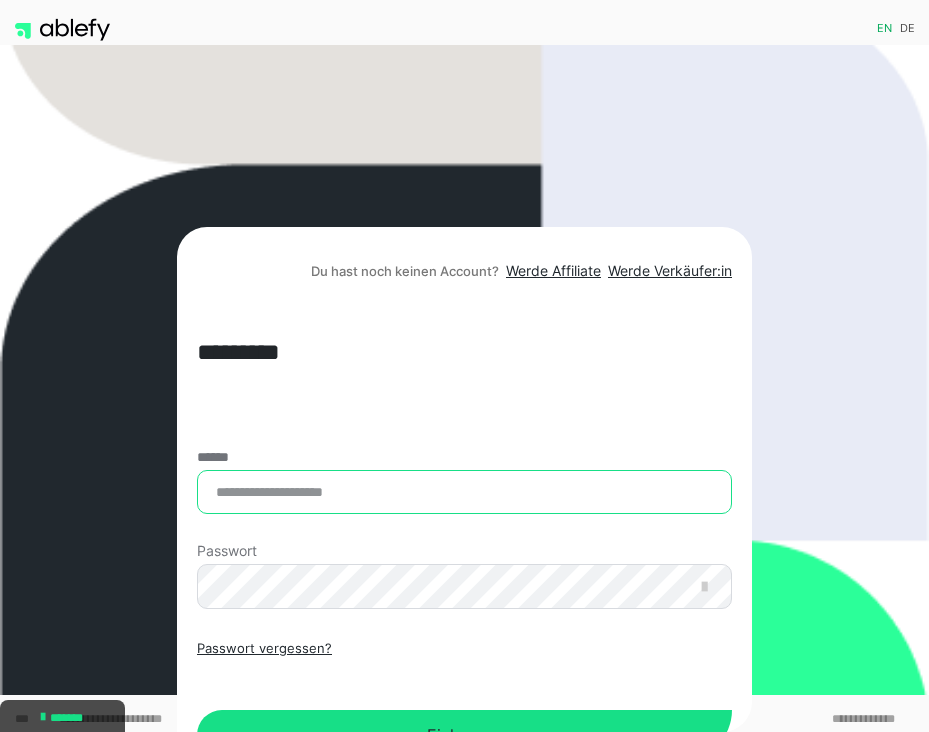 type on "**********" 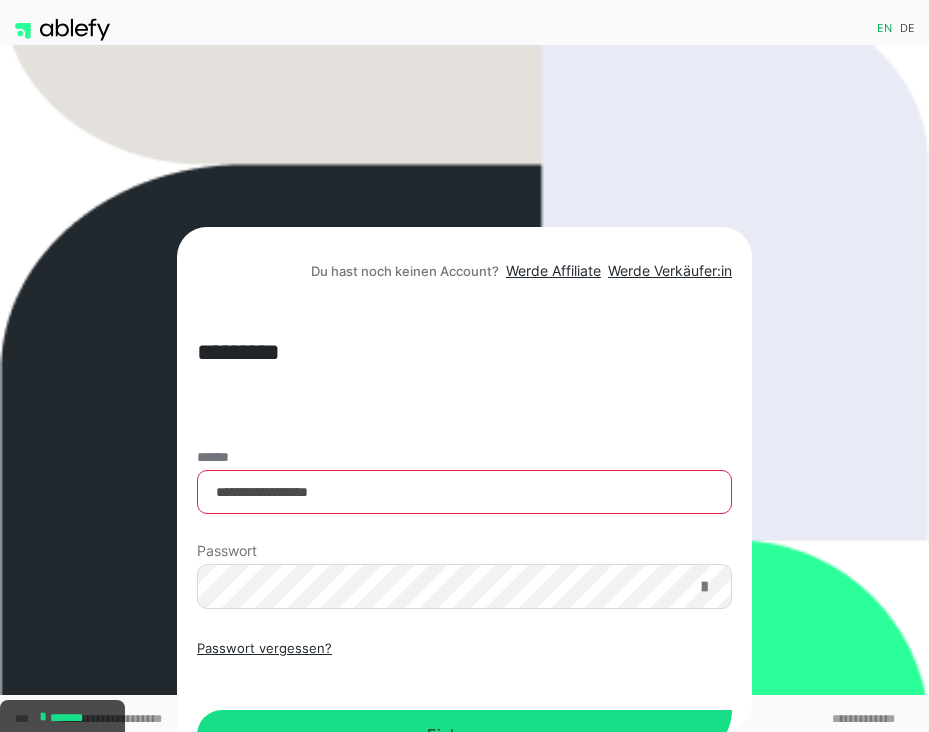 click at bounding box center (704, 587) 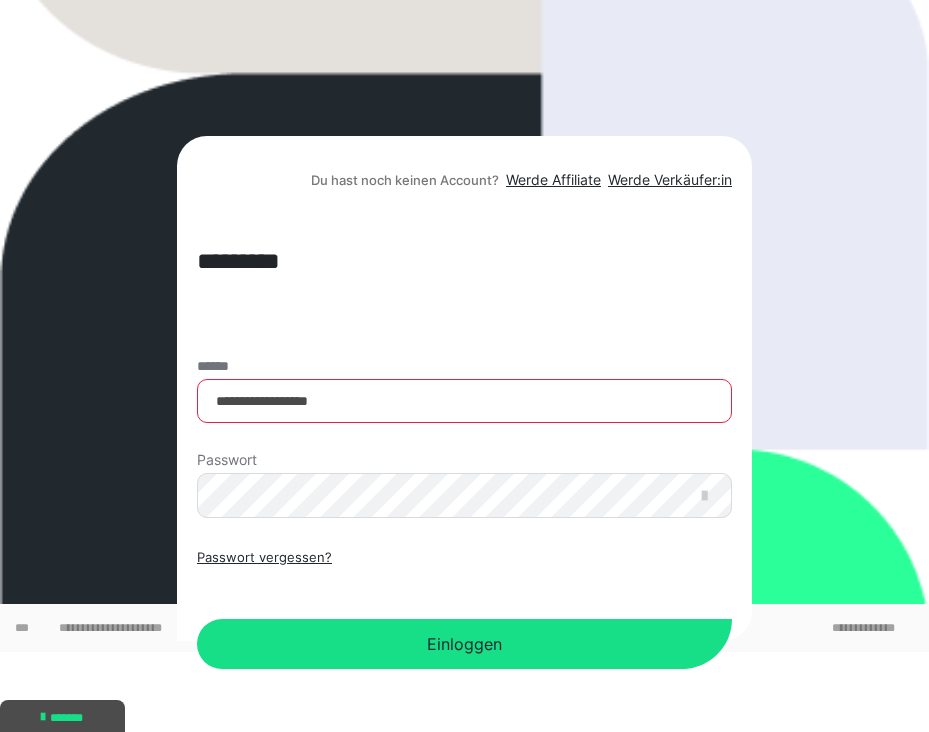 scroll, scrollTop: 90, scrollLeft: 0, axis: vertical 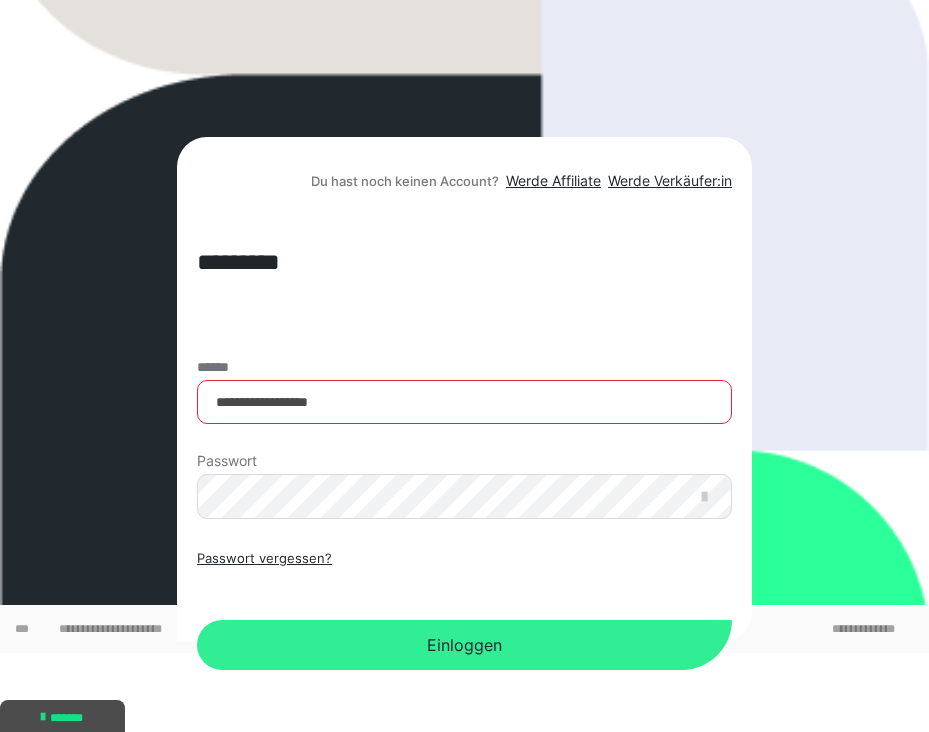click on "Einloggen" at bounding box center [464, 645] 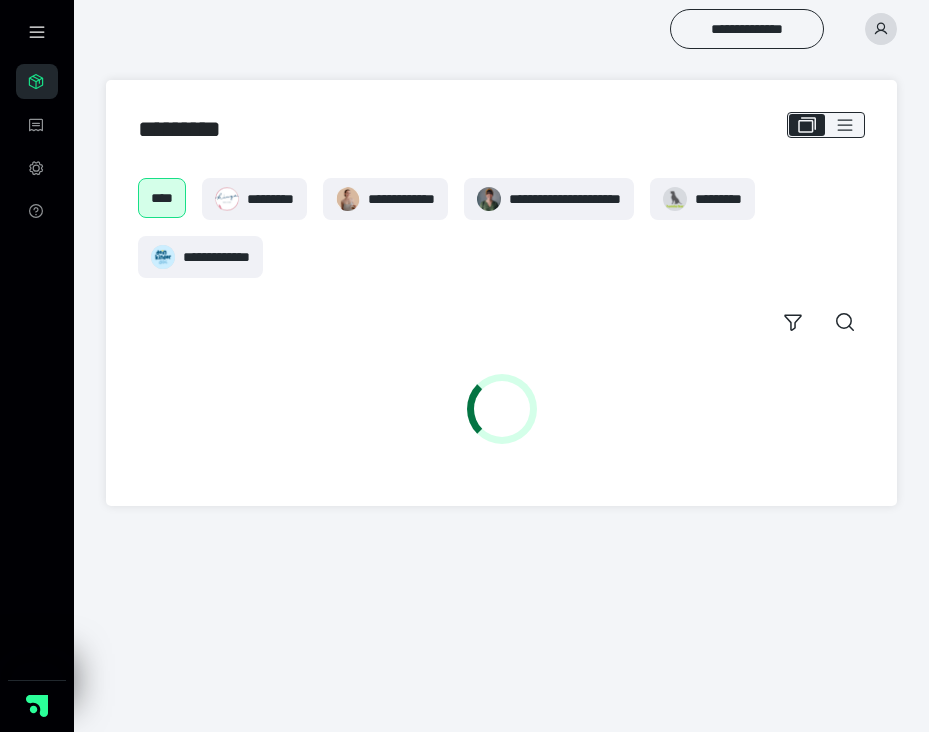 scroll, scrollTop: 0, scrollLeft: 0, axis: both 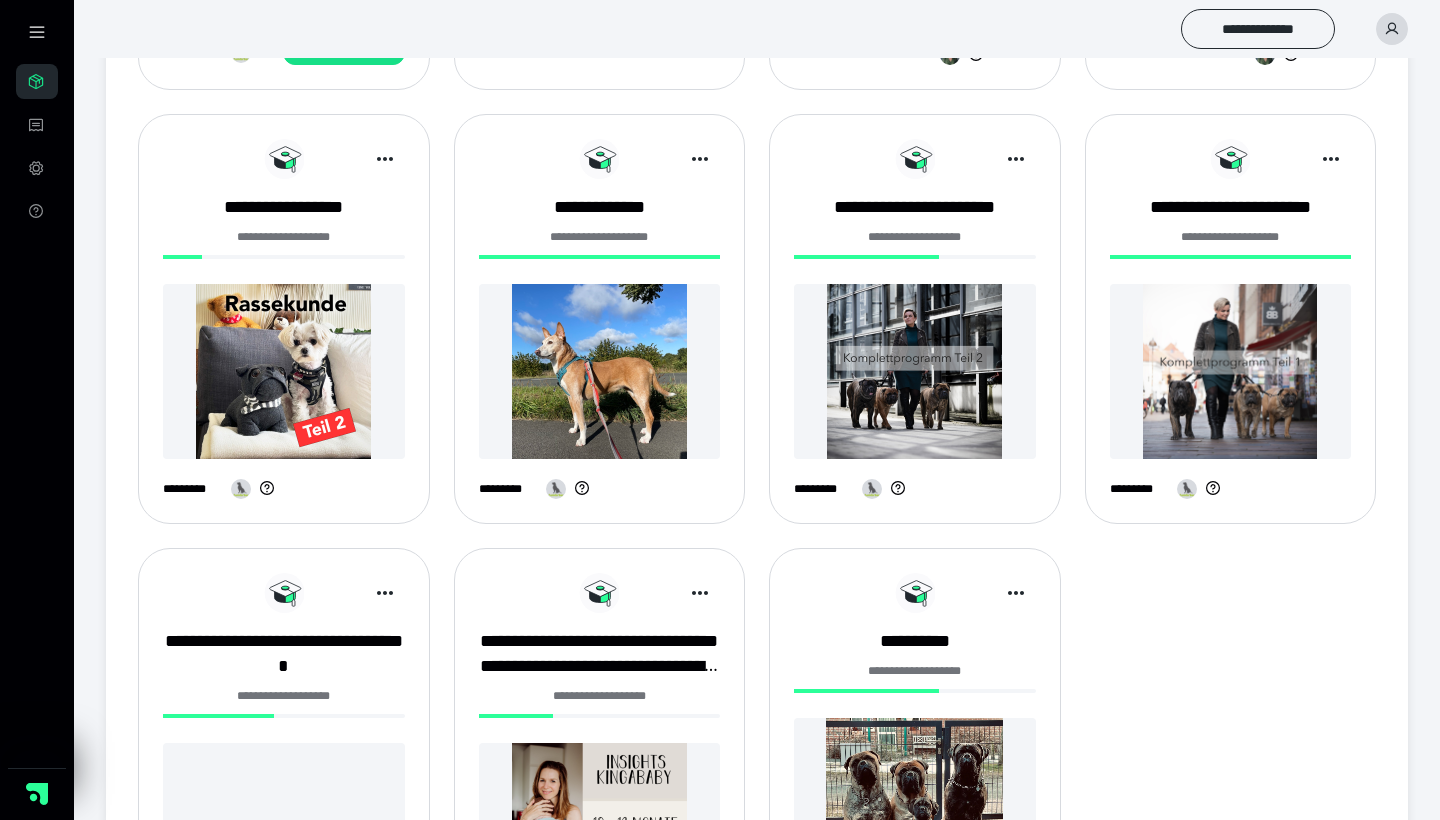 click at bounding box center [1231, 371] 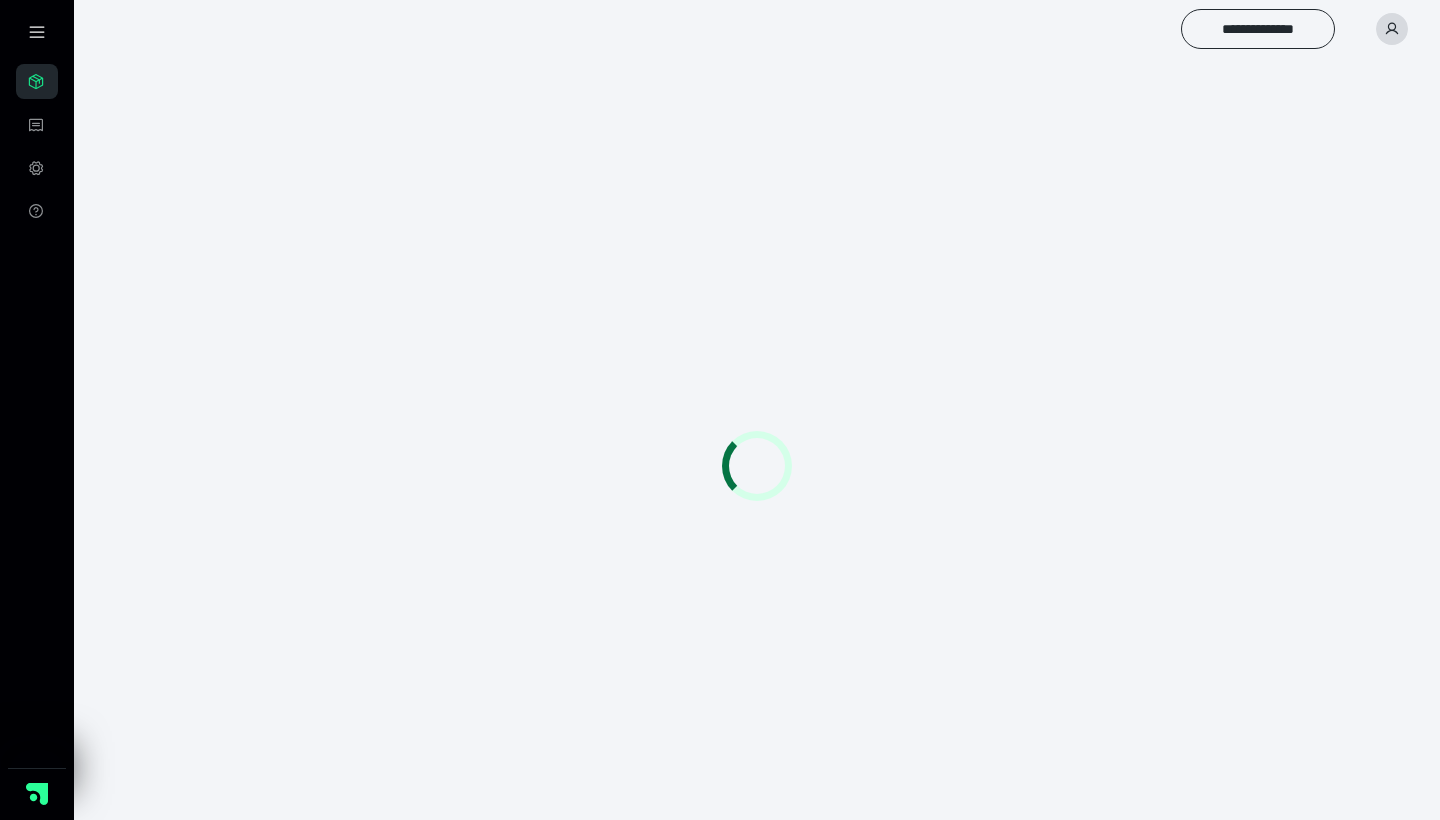 scroll, scrollTop: 0, scrollLeft: 0, axis: both 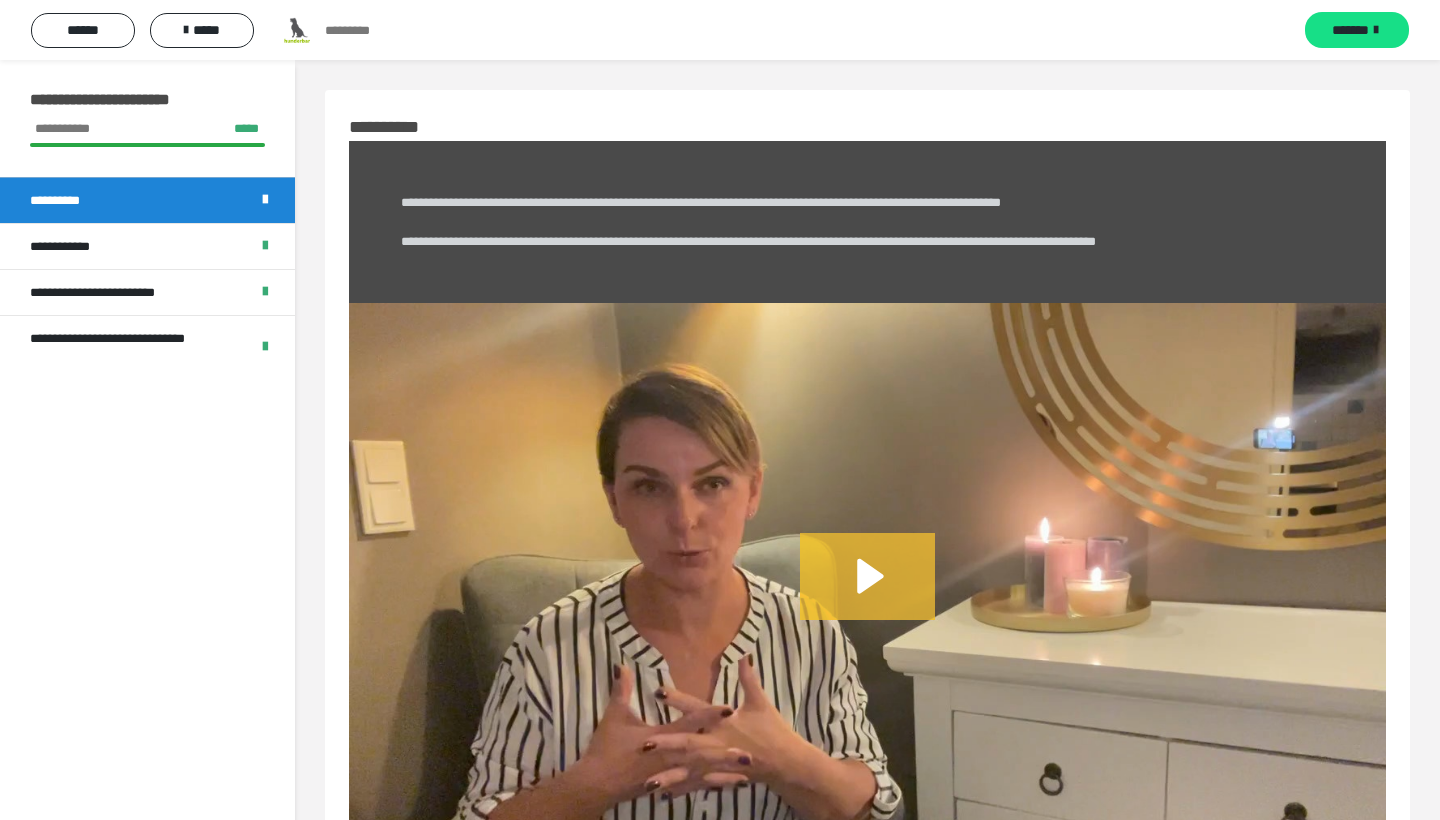 click 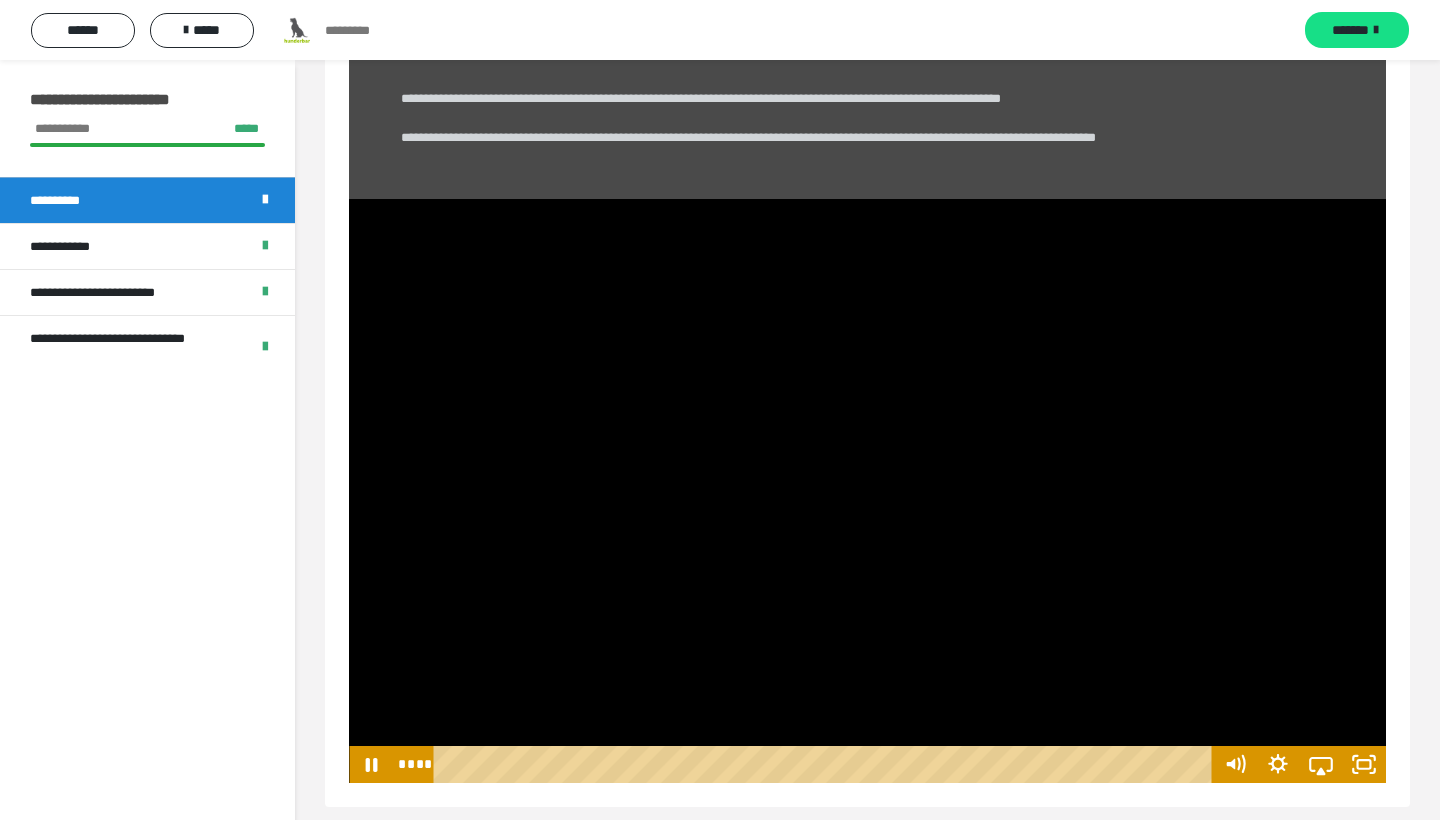 scroll, scrollTop: 105, scrollLeft: 0, axis: vertical 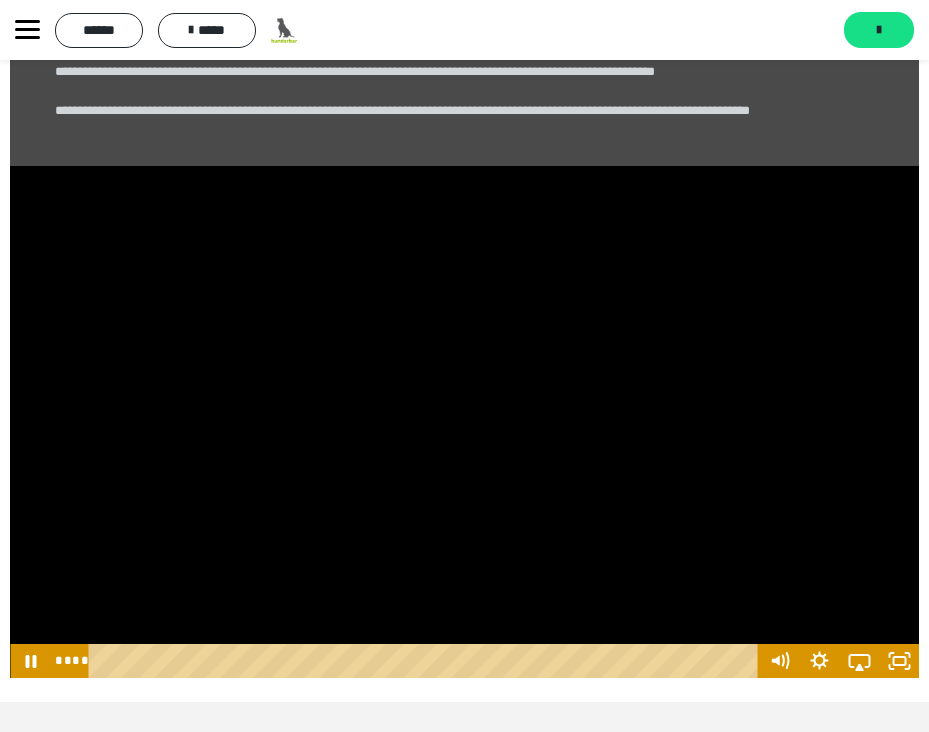 type 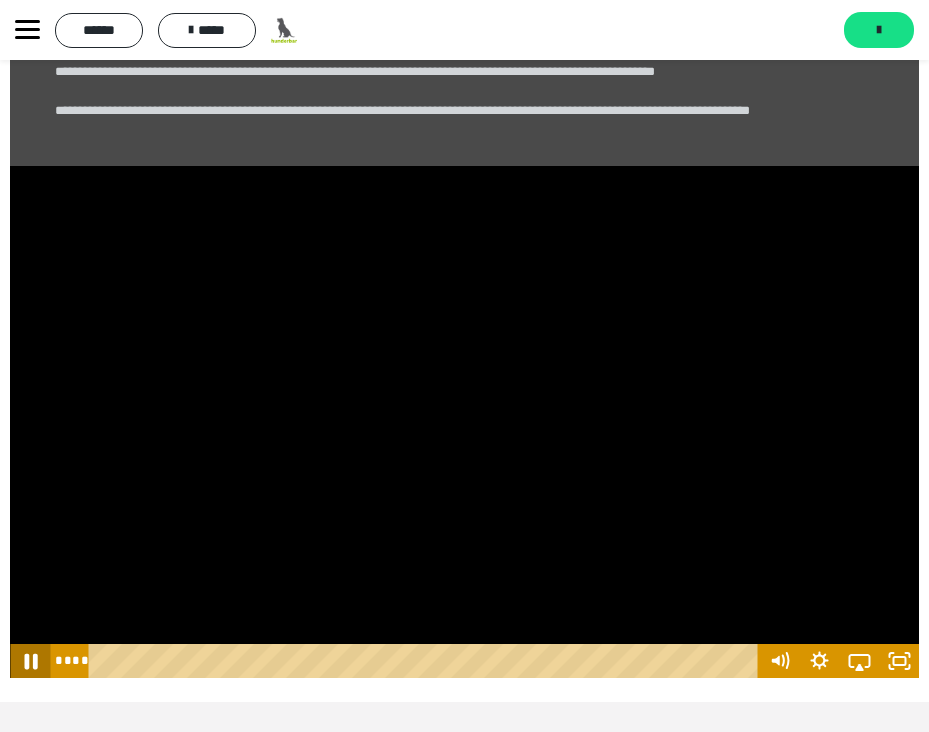 click 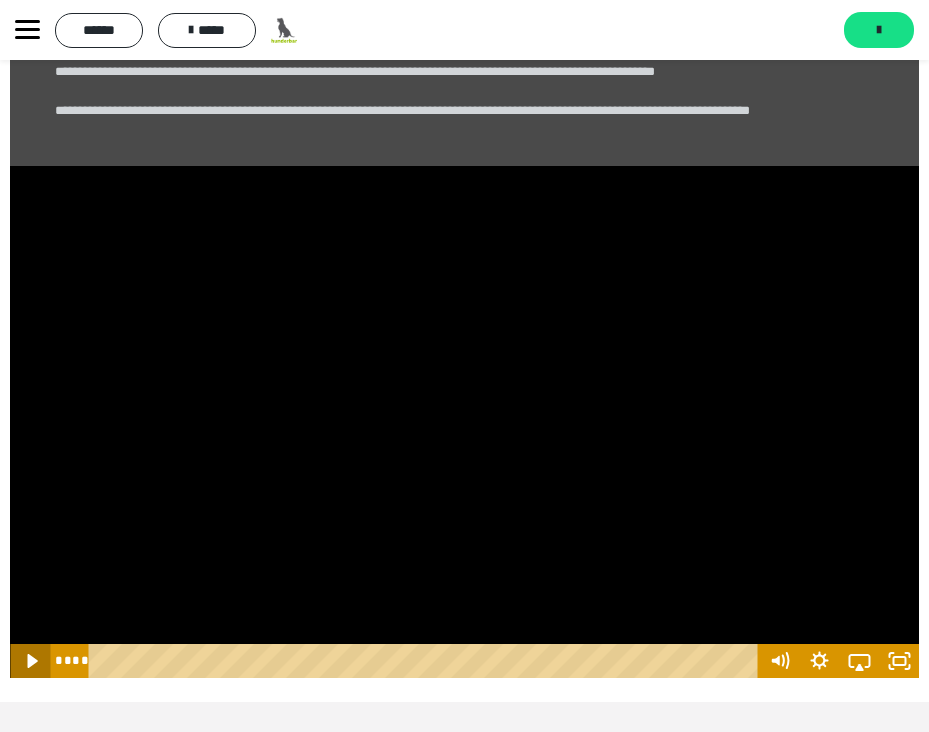 click 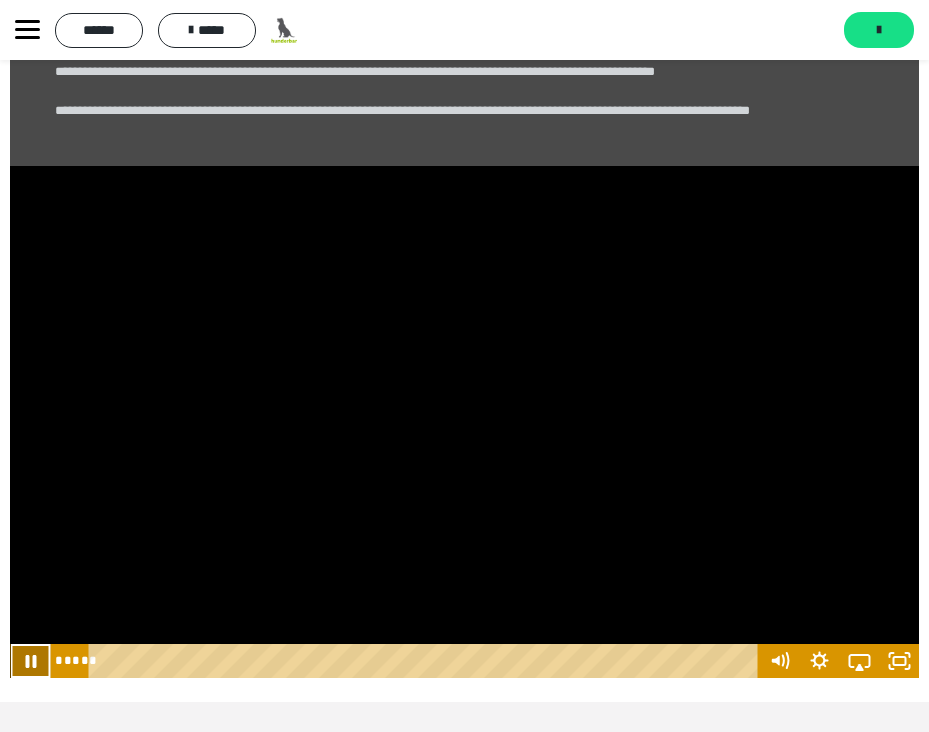 click 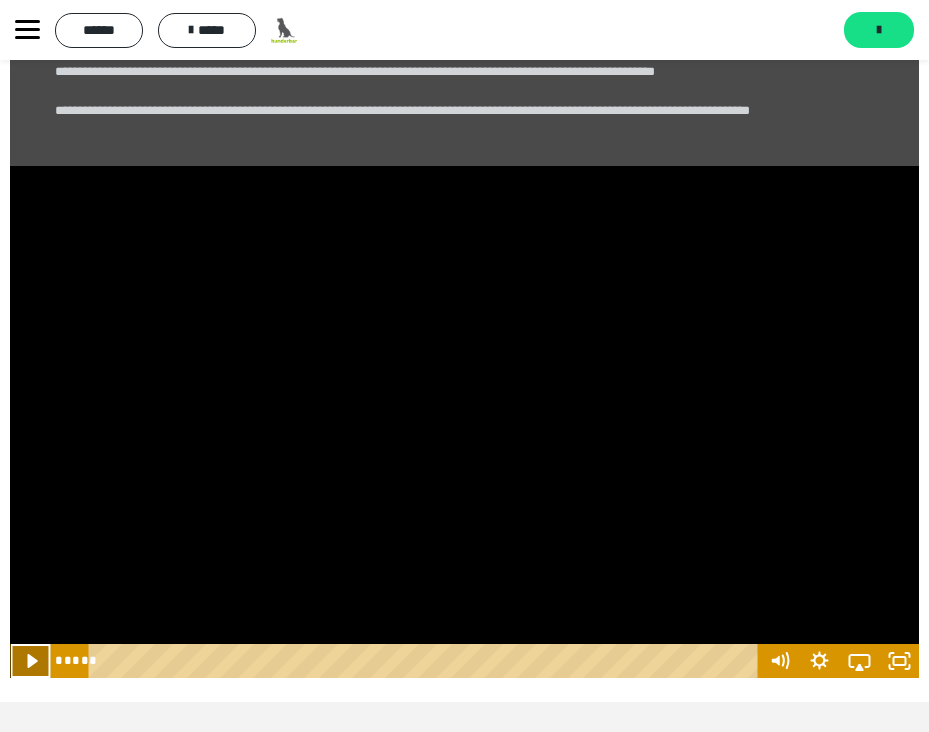 click 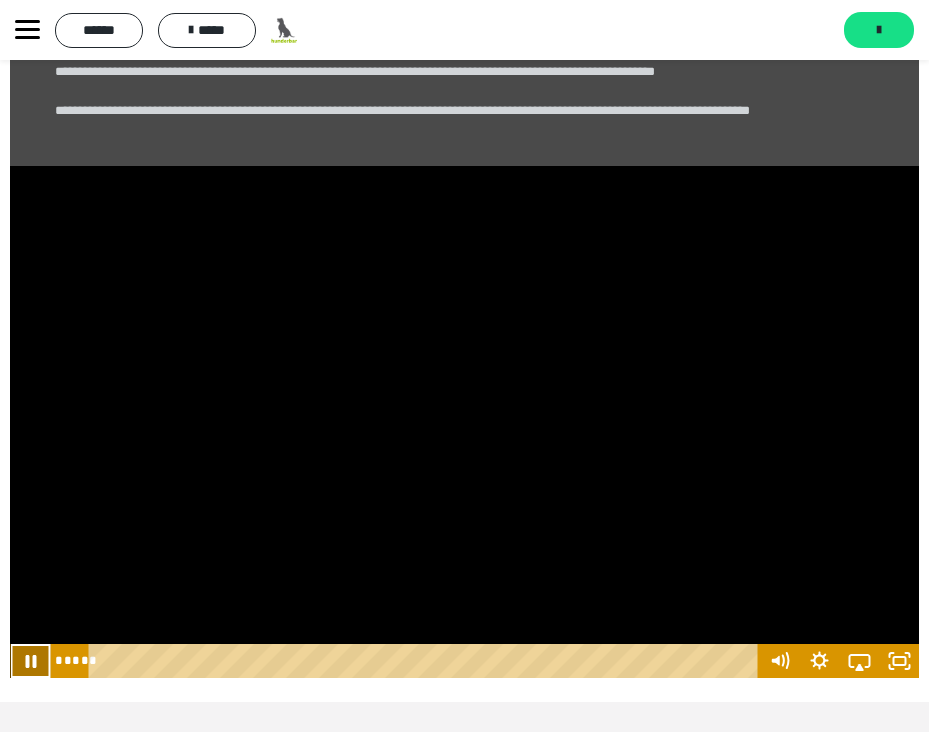 click 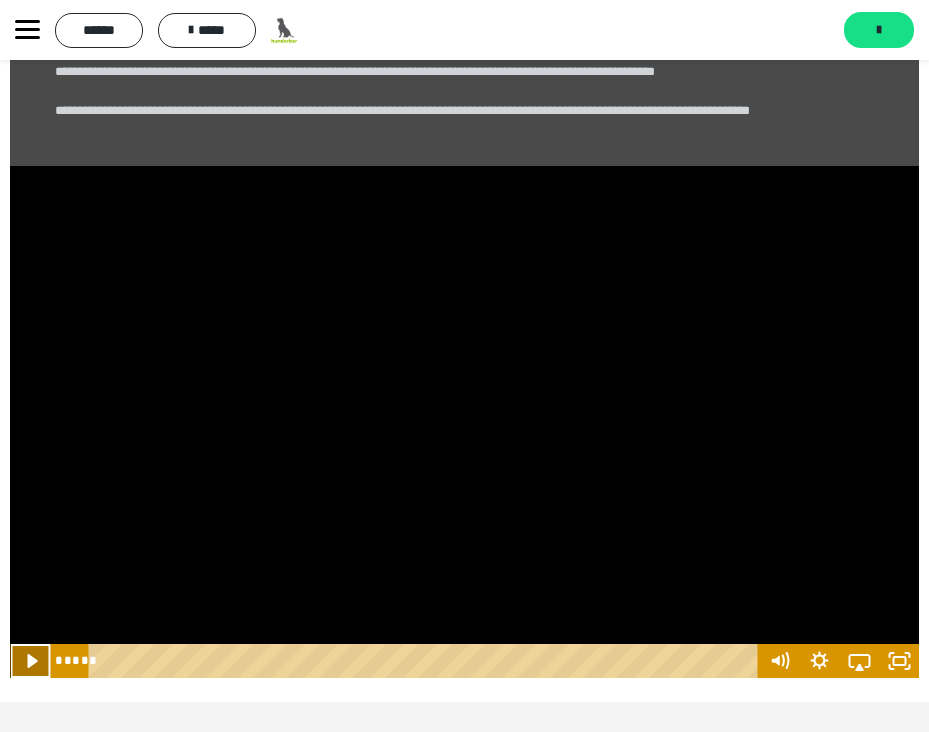 click 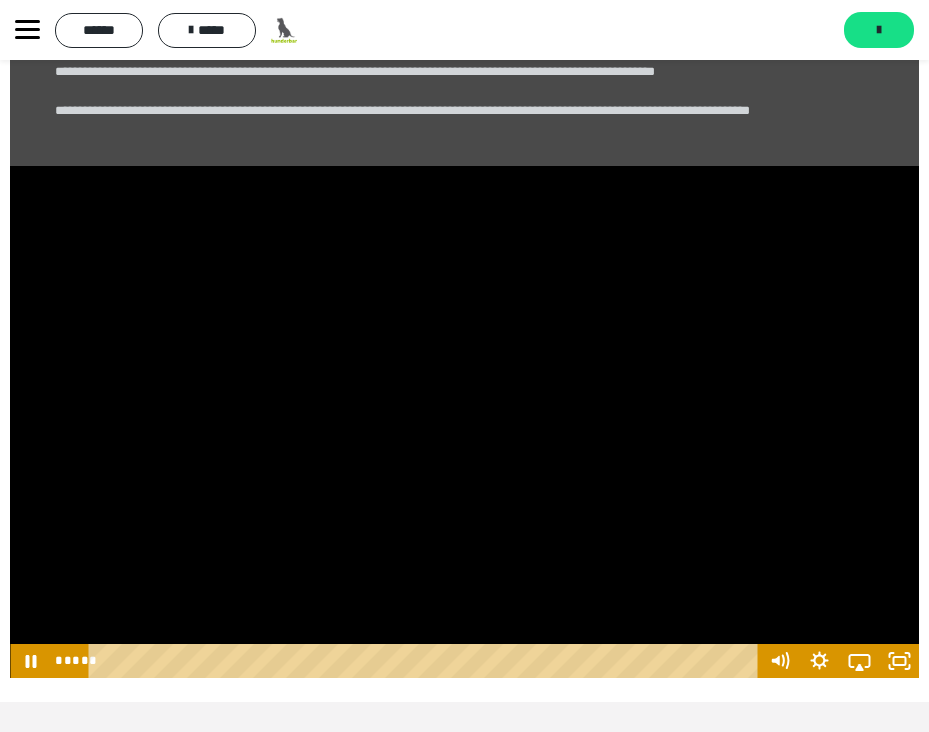 click at bounding box center [464, 421] 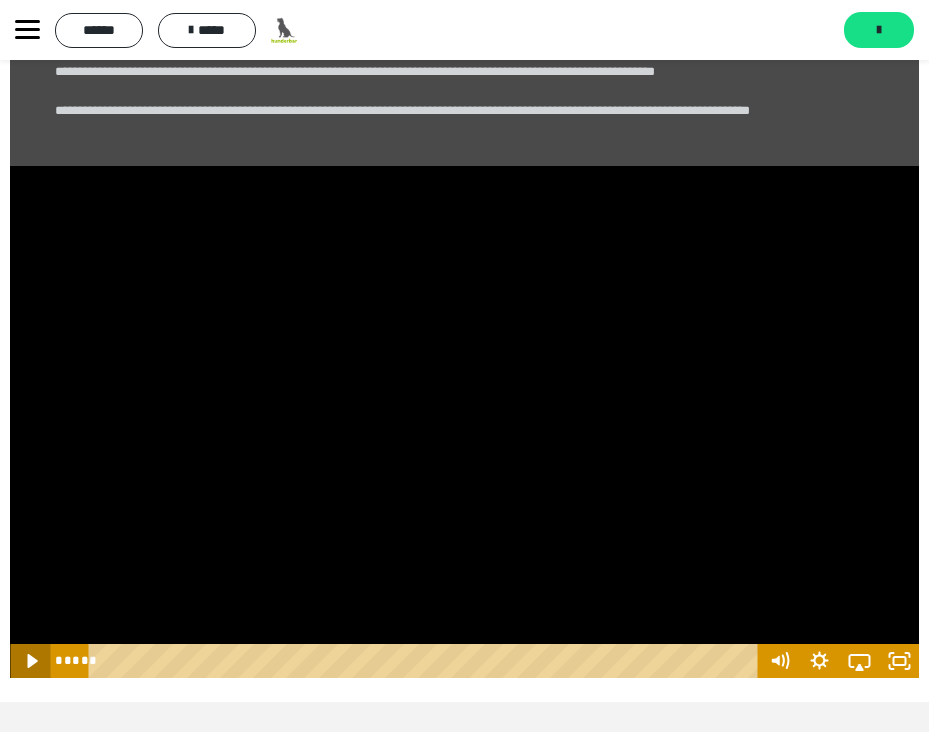 click 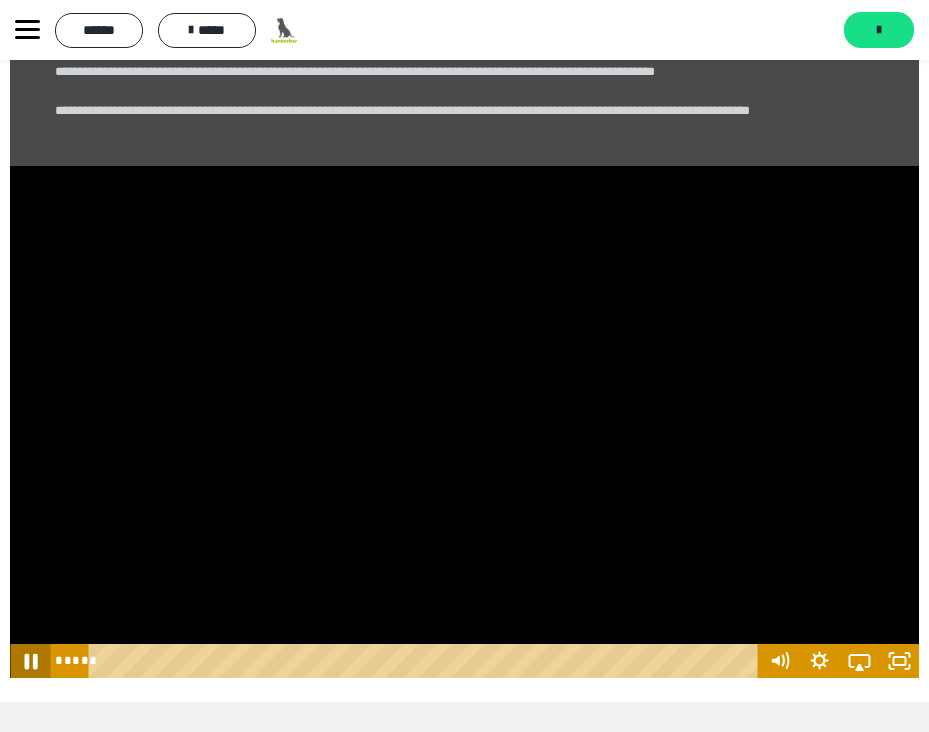 click 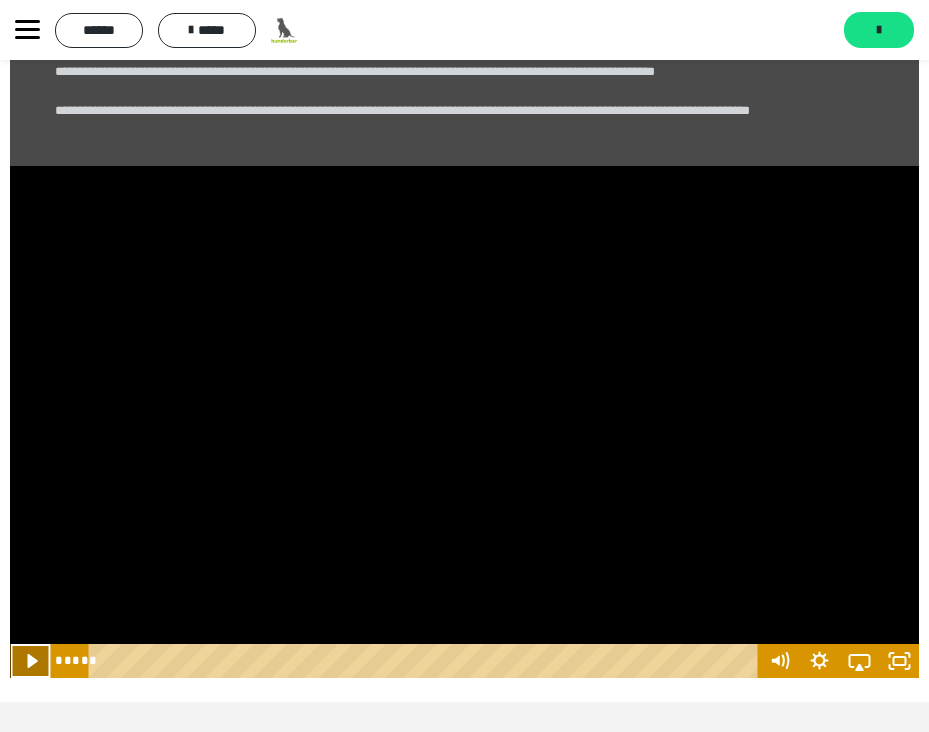 click 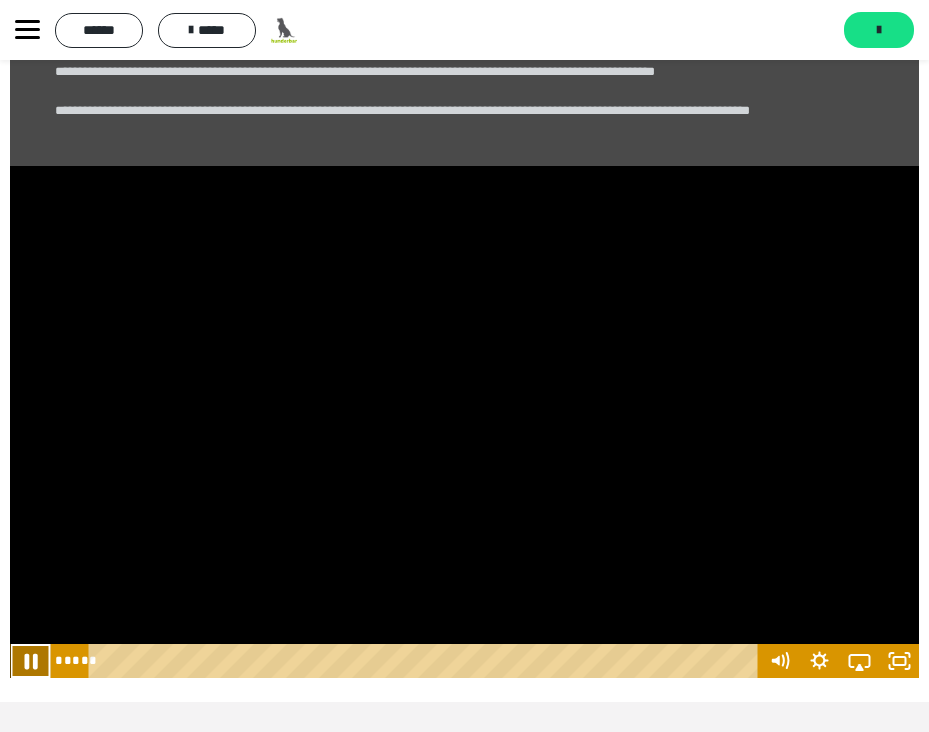 click 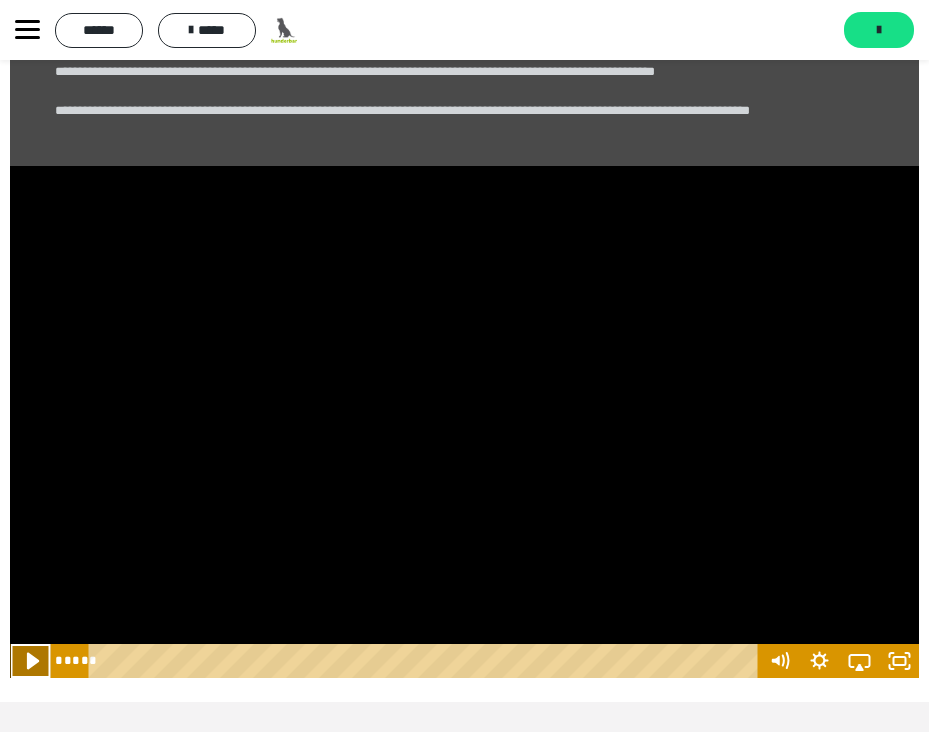 click 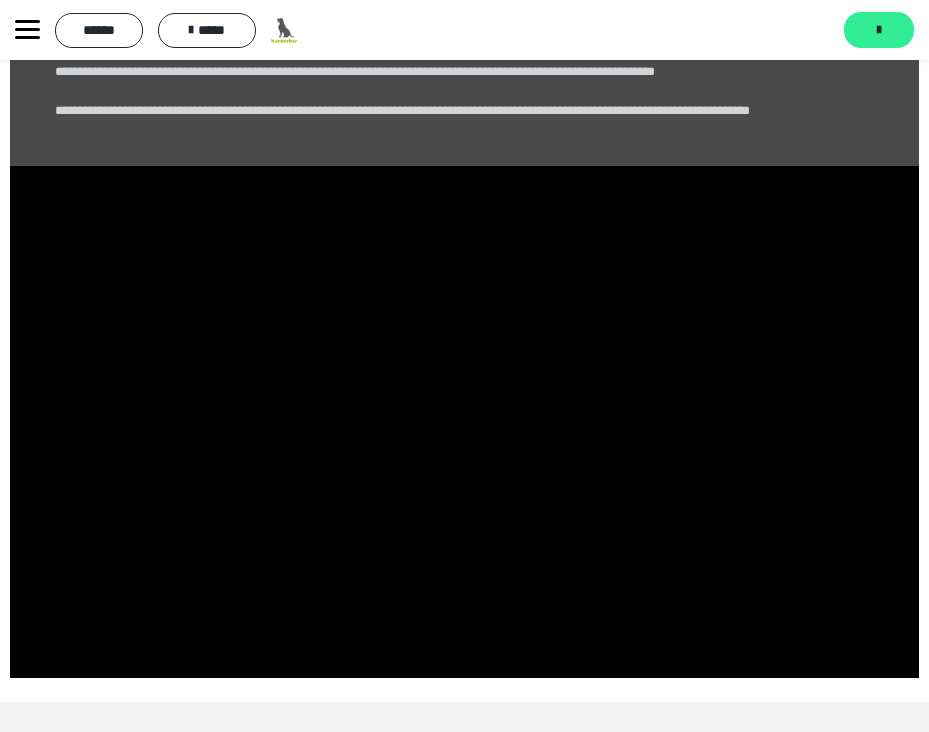 click at bounding box center [879, 30] 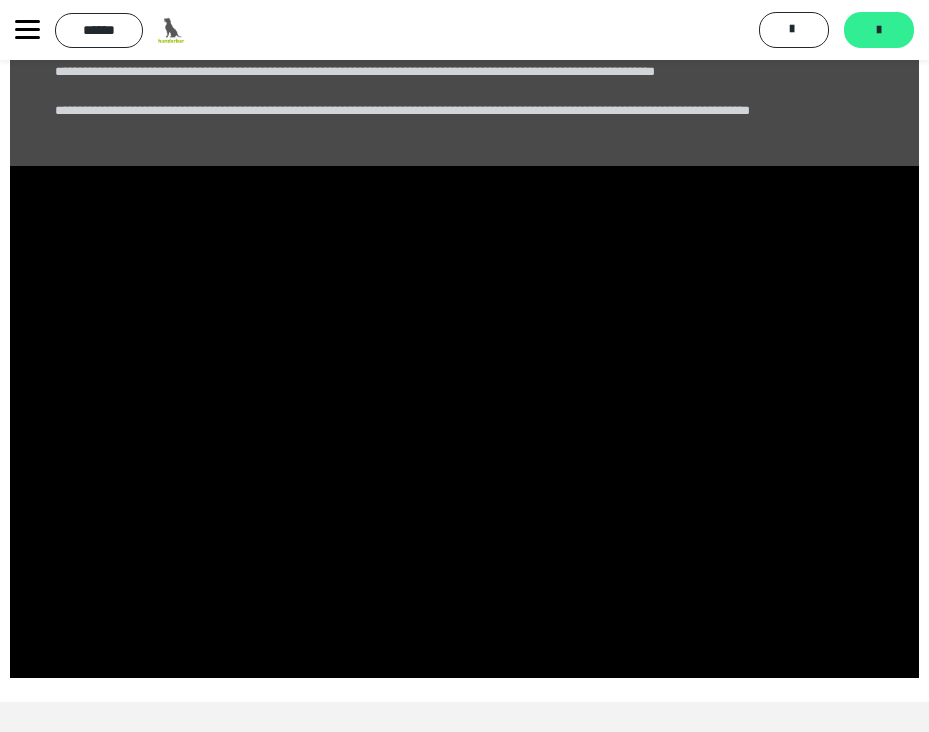 scroll, scrollTop: 60, scrollLeft: 0, axis: vertical 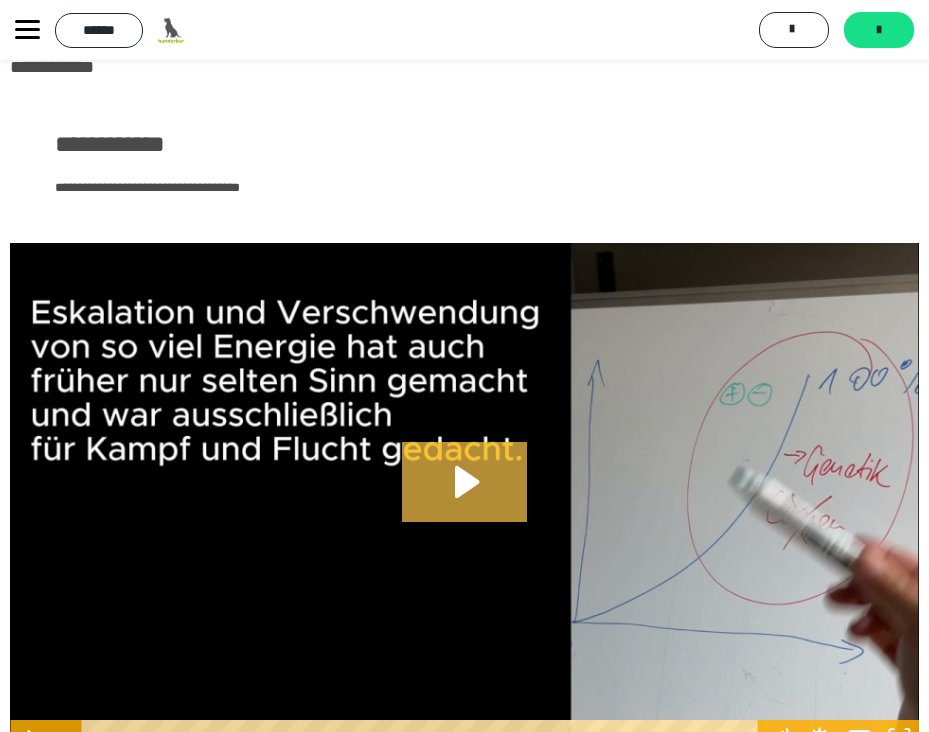 click 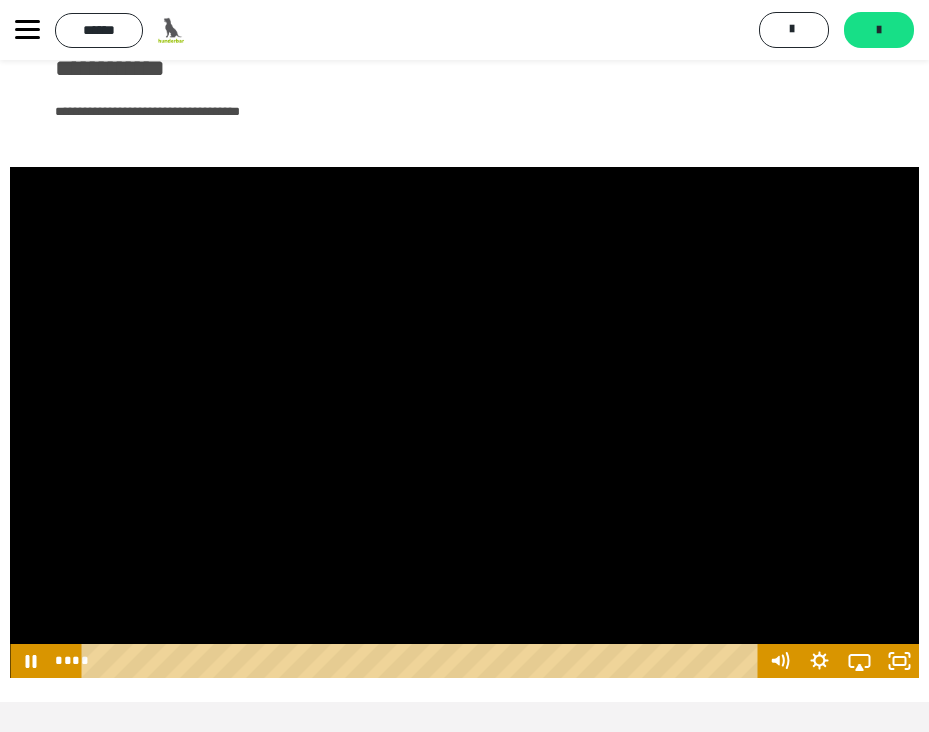 scroll, scrollTop: 136, scrollLeft: 0, axis: vertical 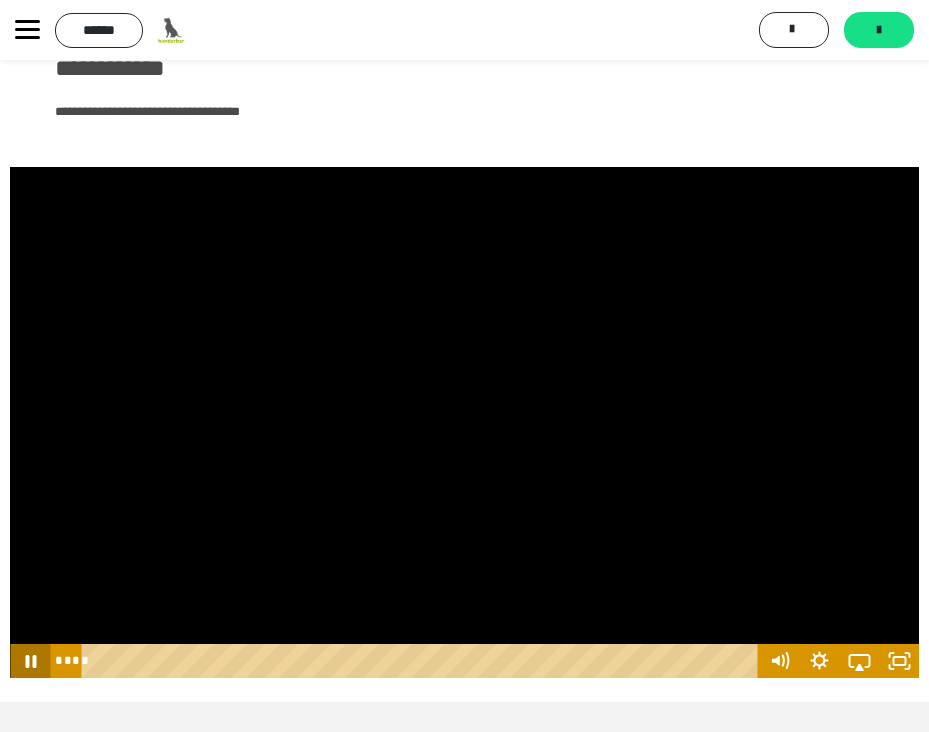 click 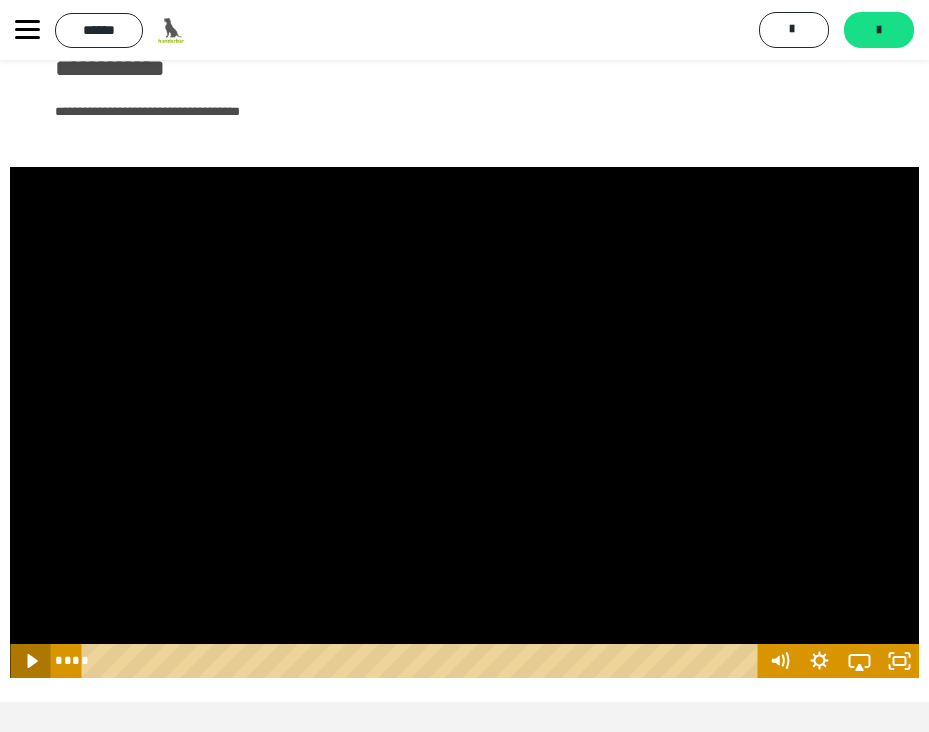 click 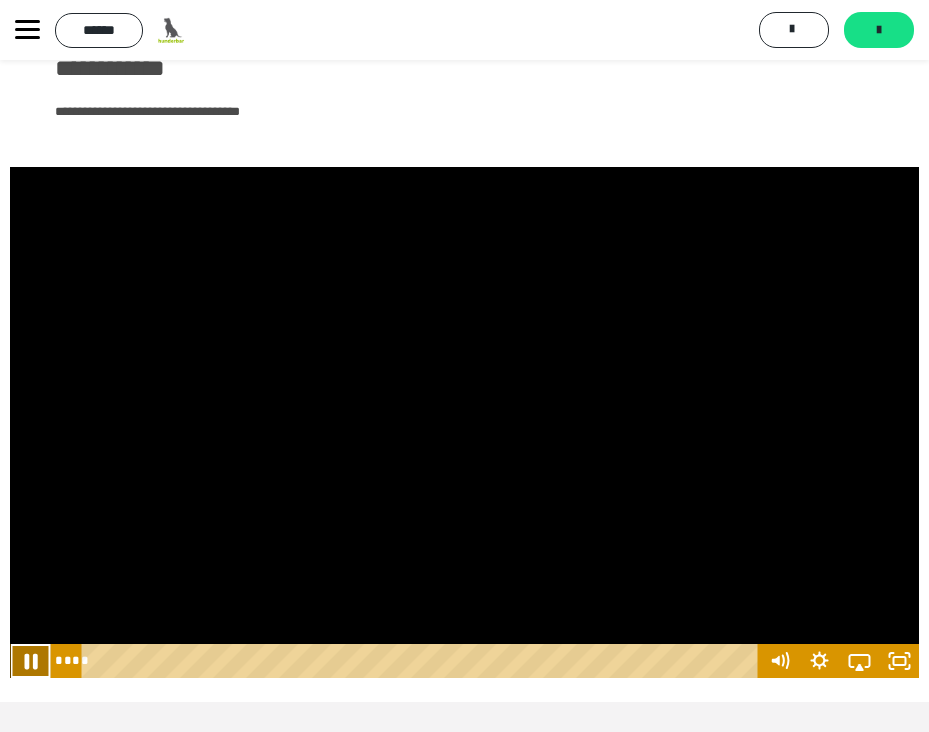 click 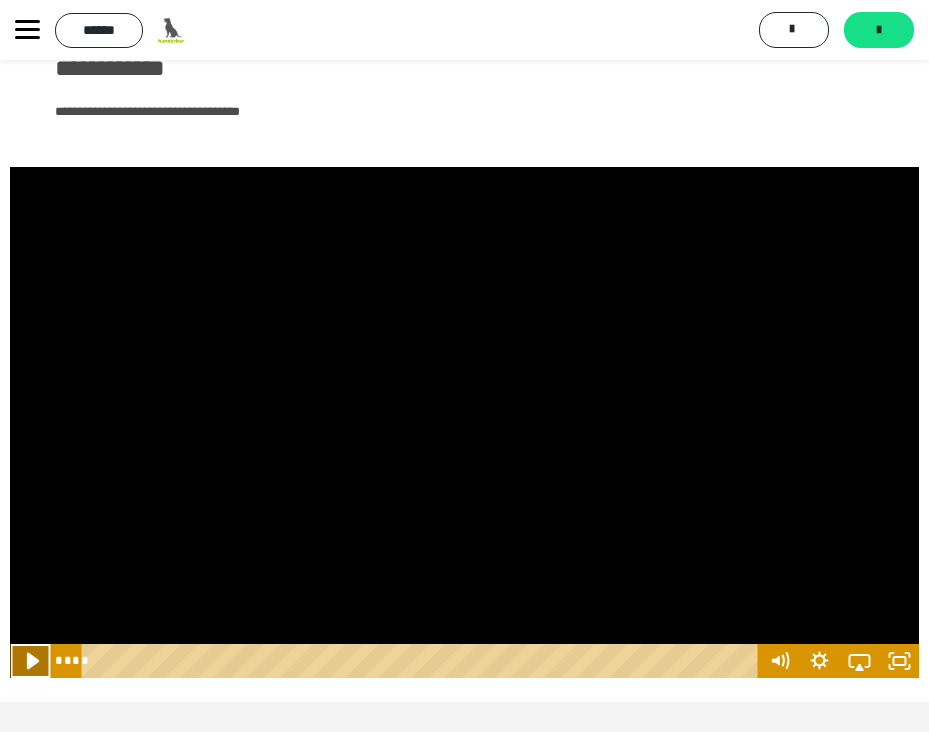 click 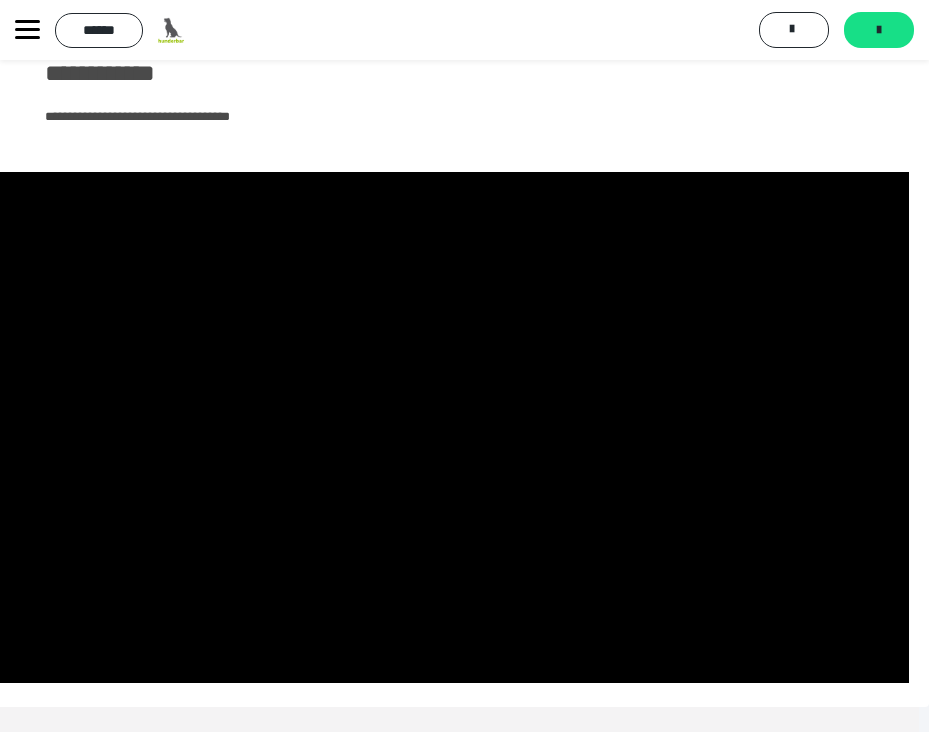 scroll, scrollTop: 131, scrollLeft: 10, axis: both 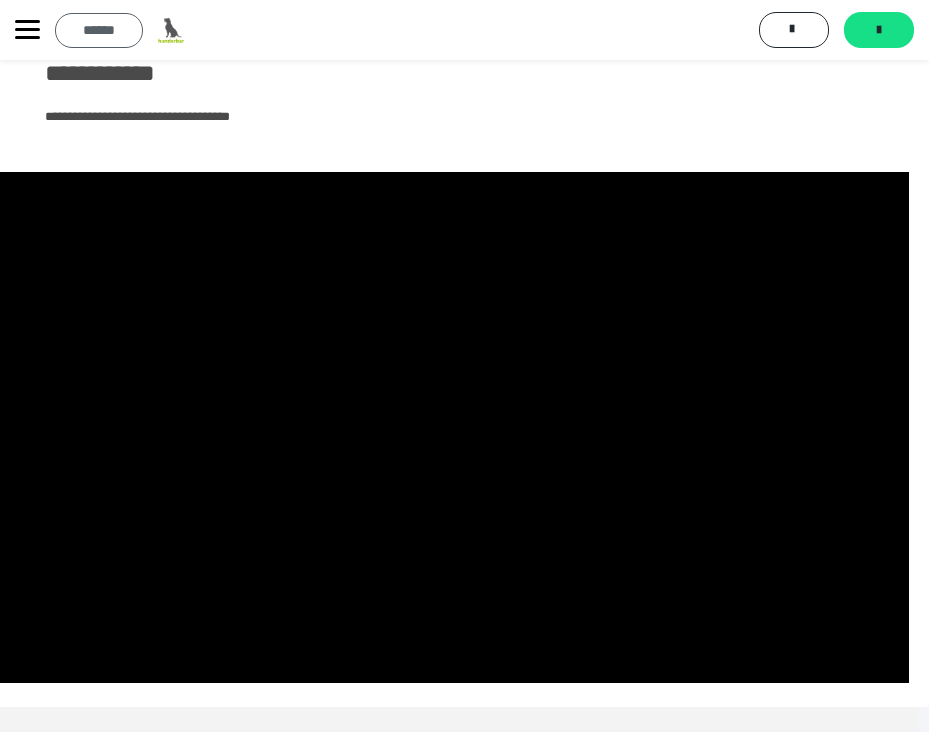 click on "******" at bounding box center [99, 30] 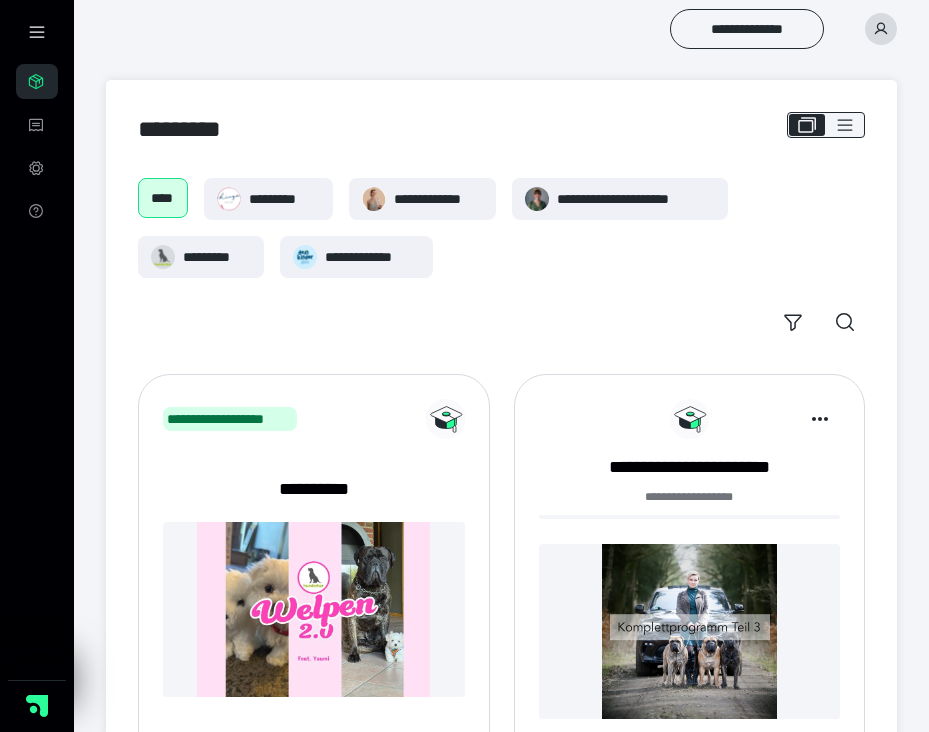 scroll, scrollTop: 661, scrollLeft: 0, axis: vertical 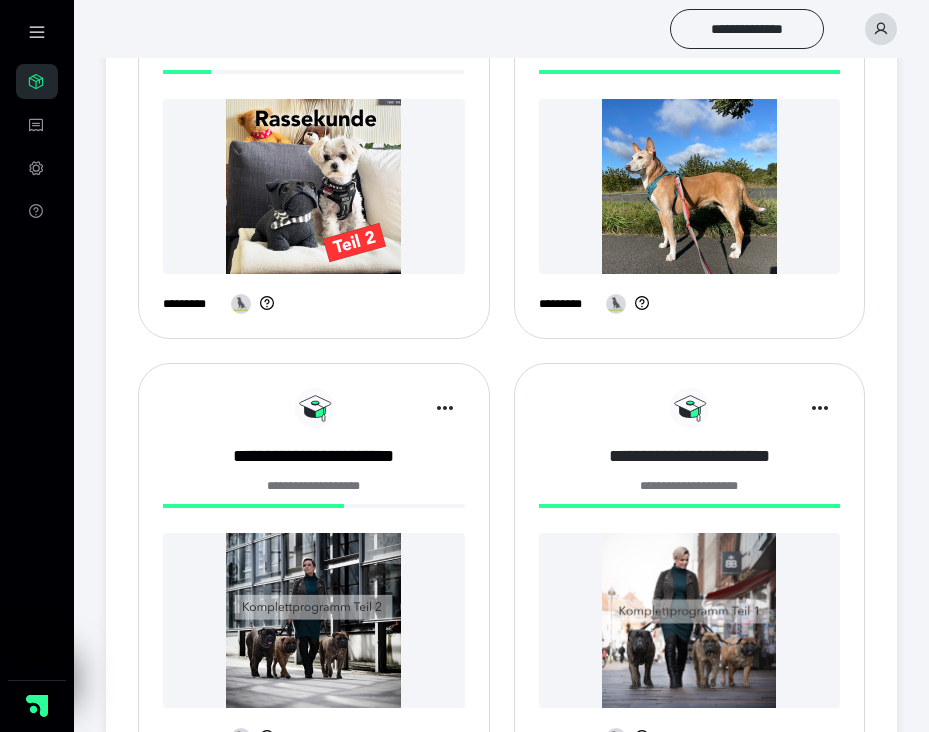 click on "**********" at bounding box center (690, 456) 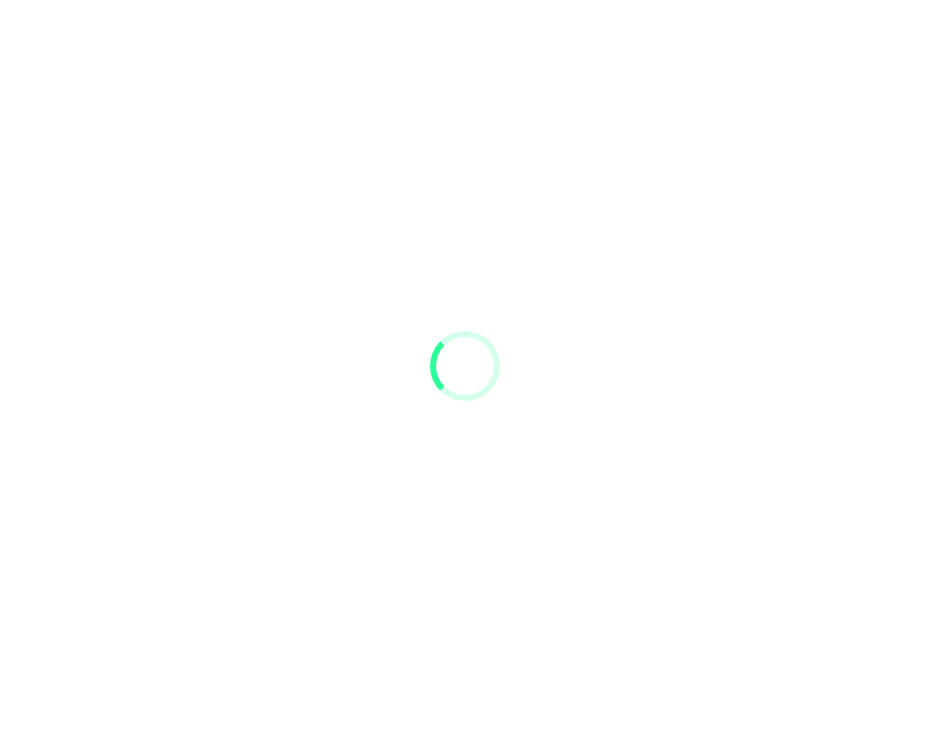 scroll, scrollTop: 0, scrollLeft: 0, axis: both 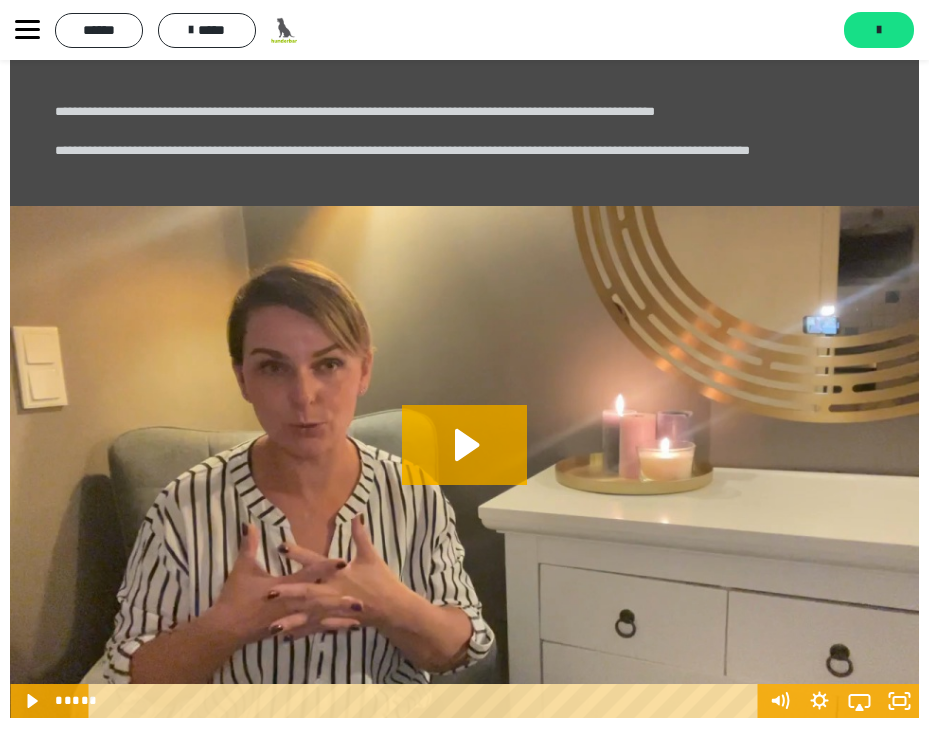 click 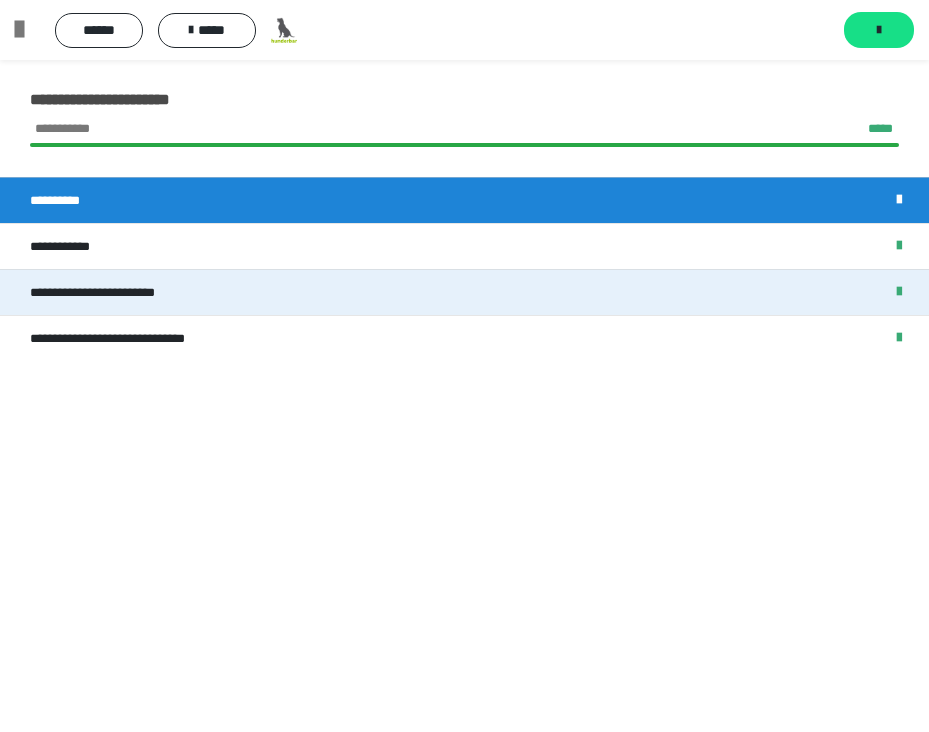 click on "**********" at bounding box center (109, 292) 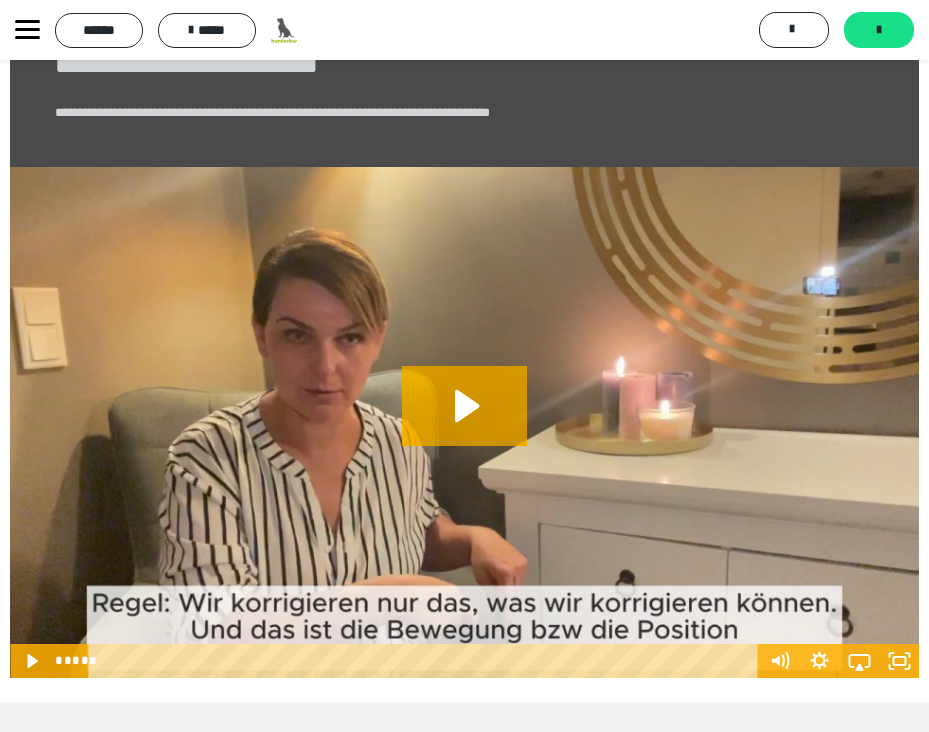 scroll, scrollTop: 139, scrollLeft: 0, axis: vertical 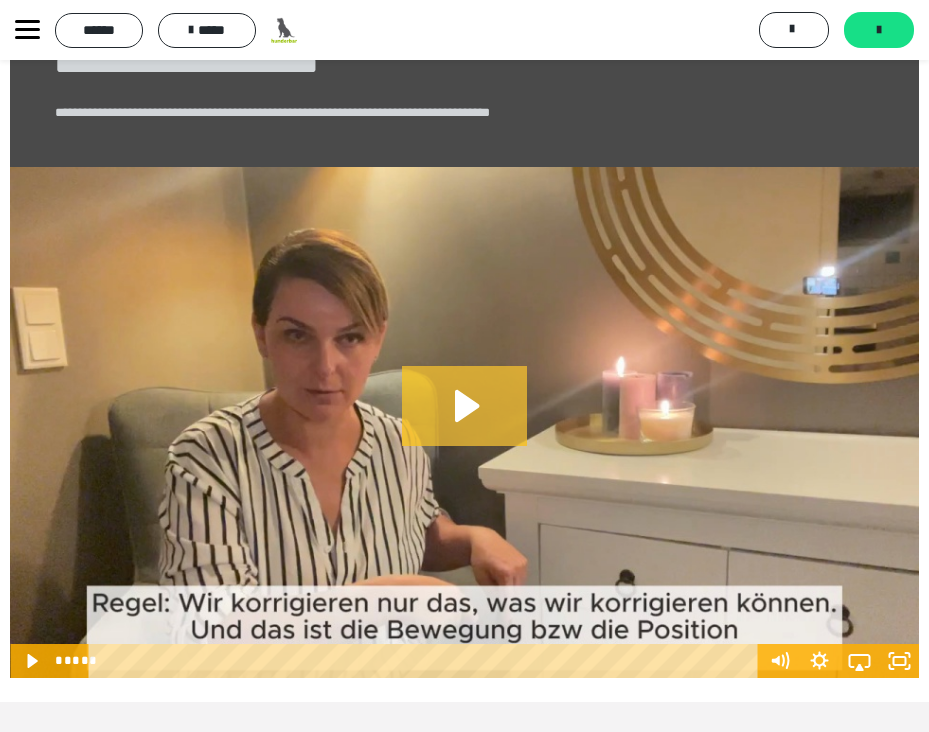 click 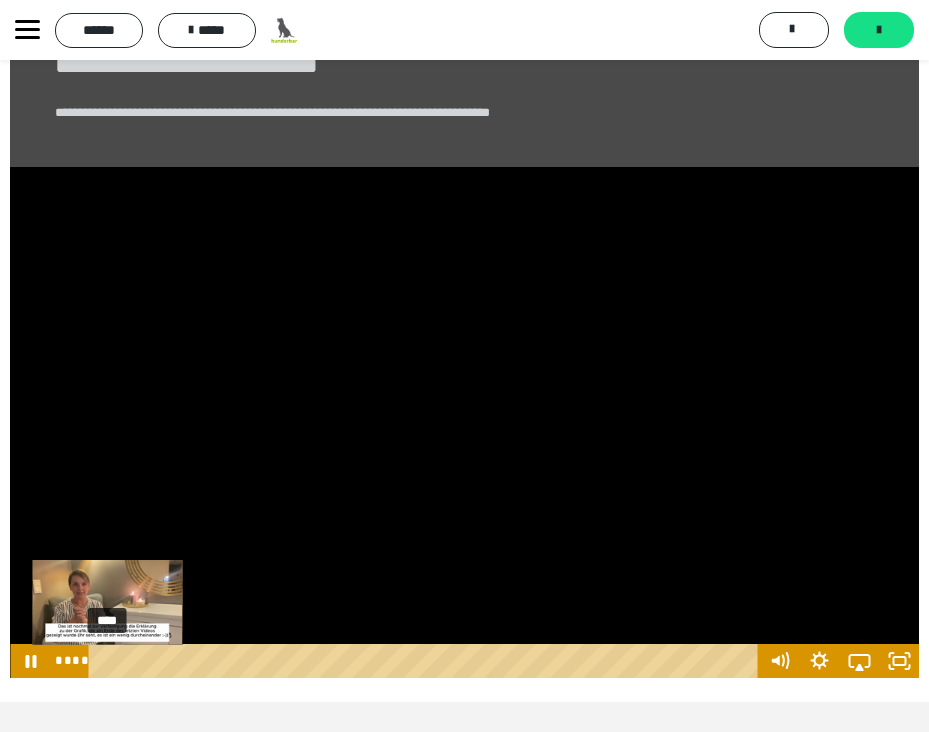 click on "****" at bounding box center (426, 661) 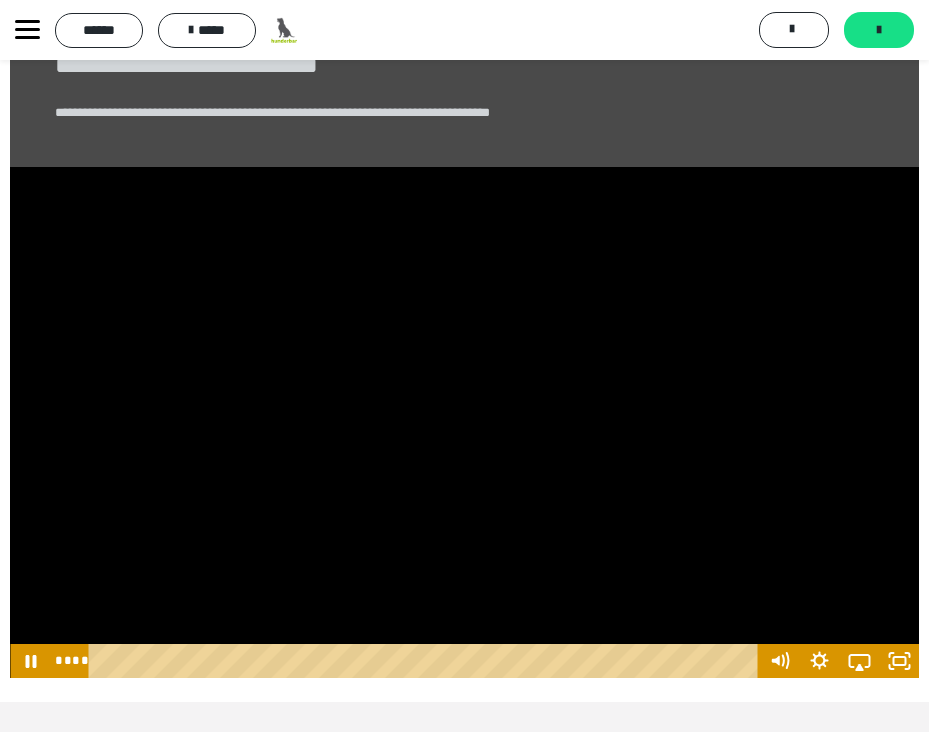 click at bounding box center (464, 422) 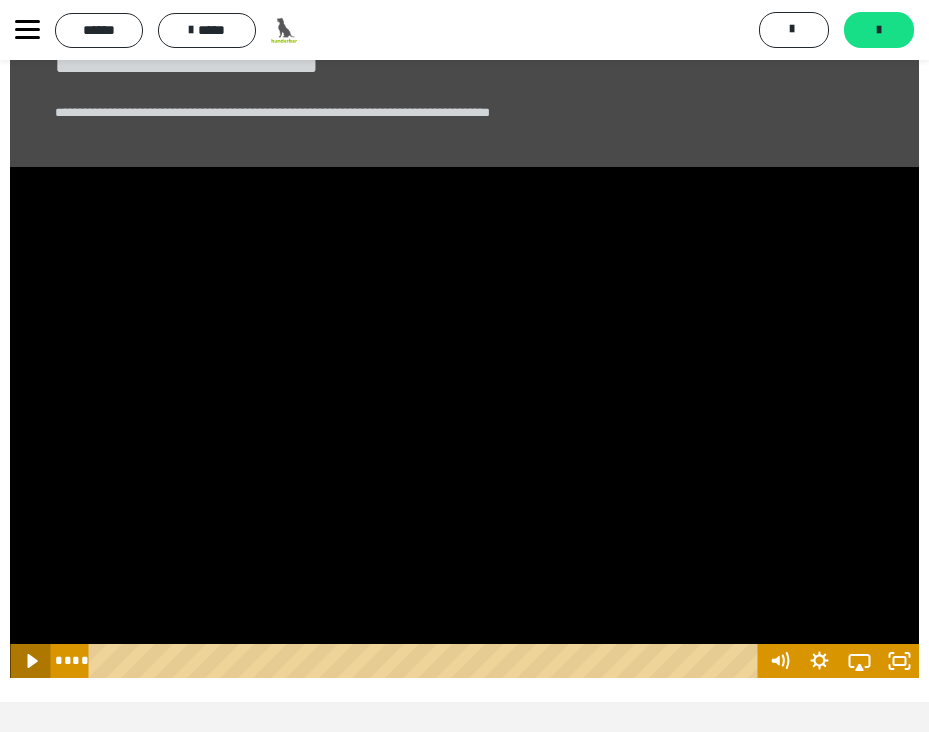 click 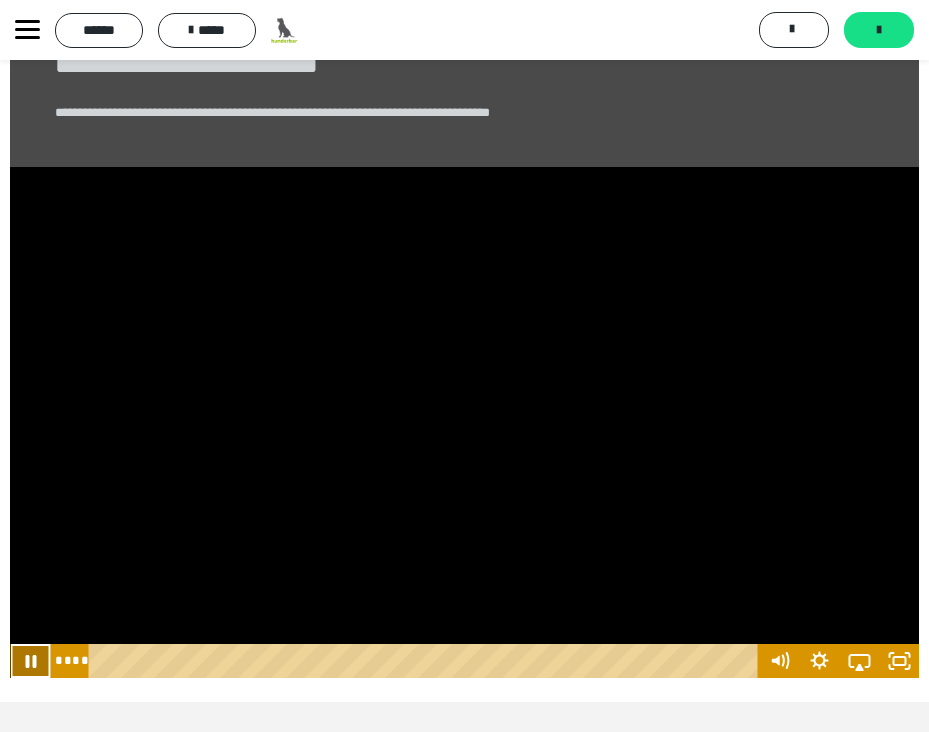 click 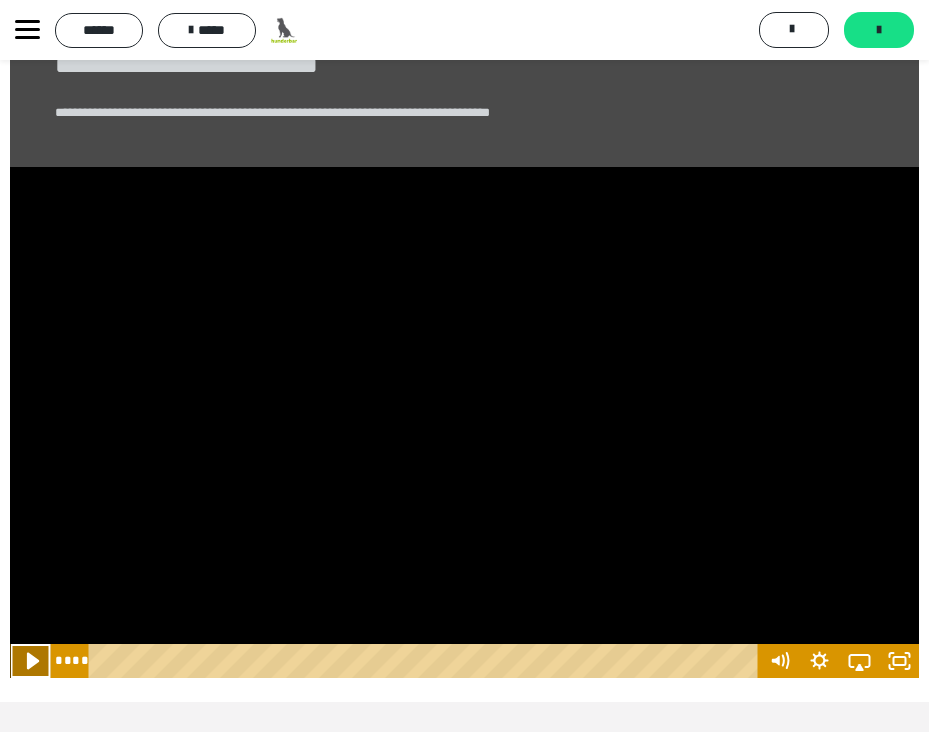 click 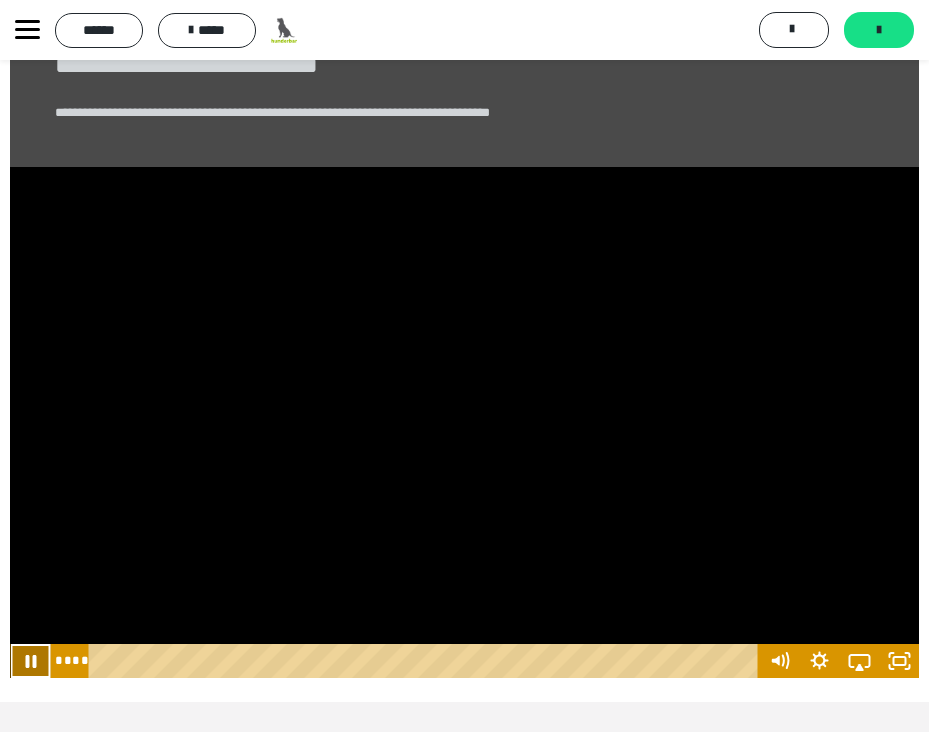 click 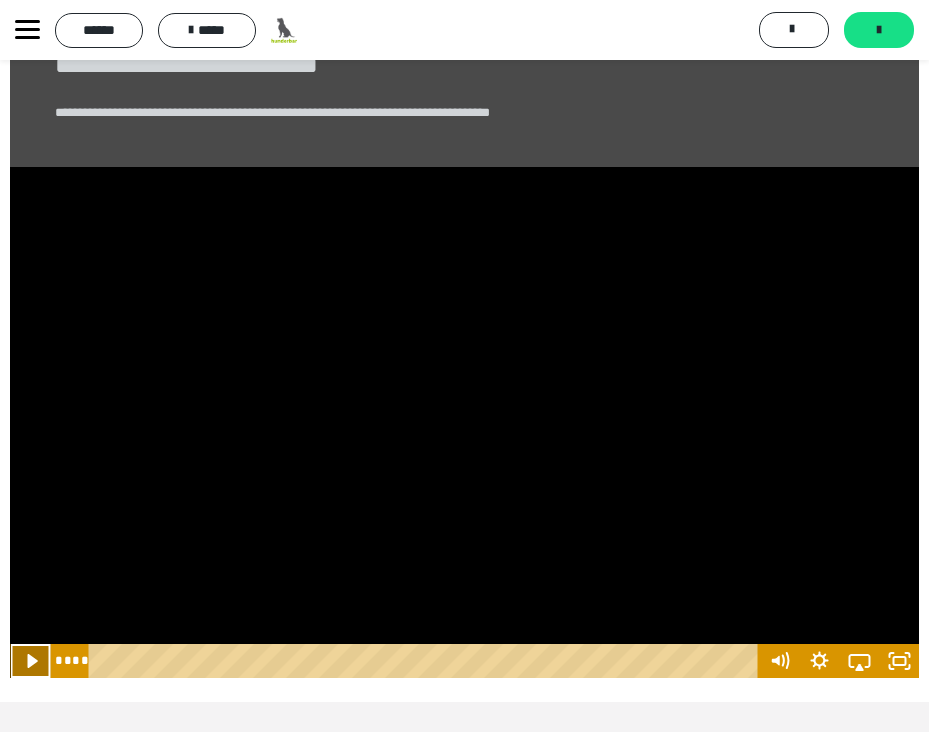 click 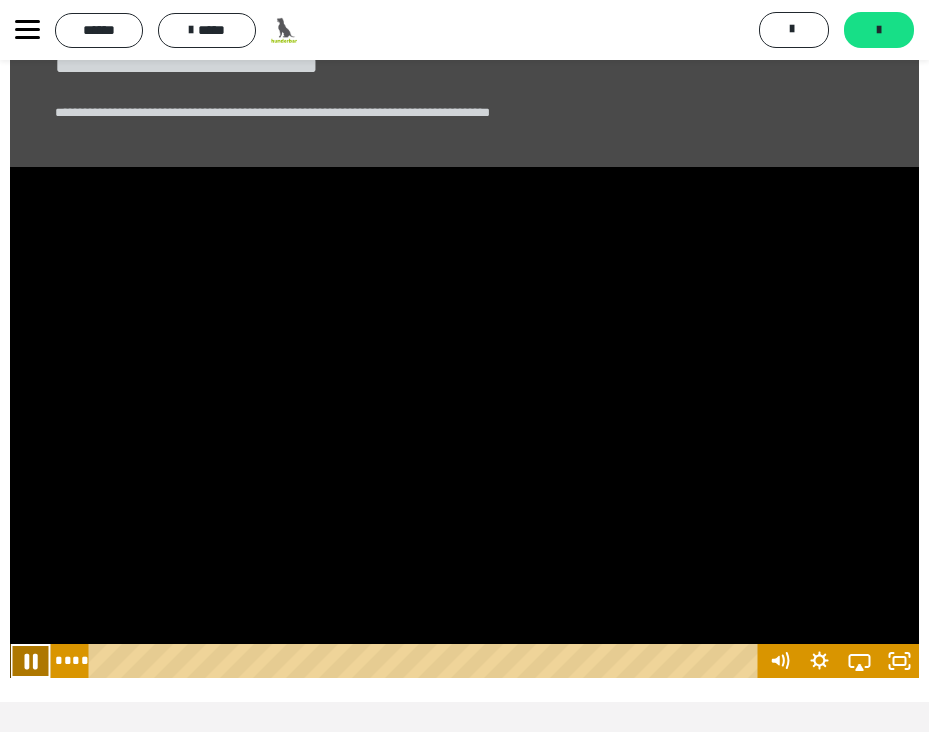 click 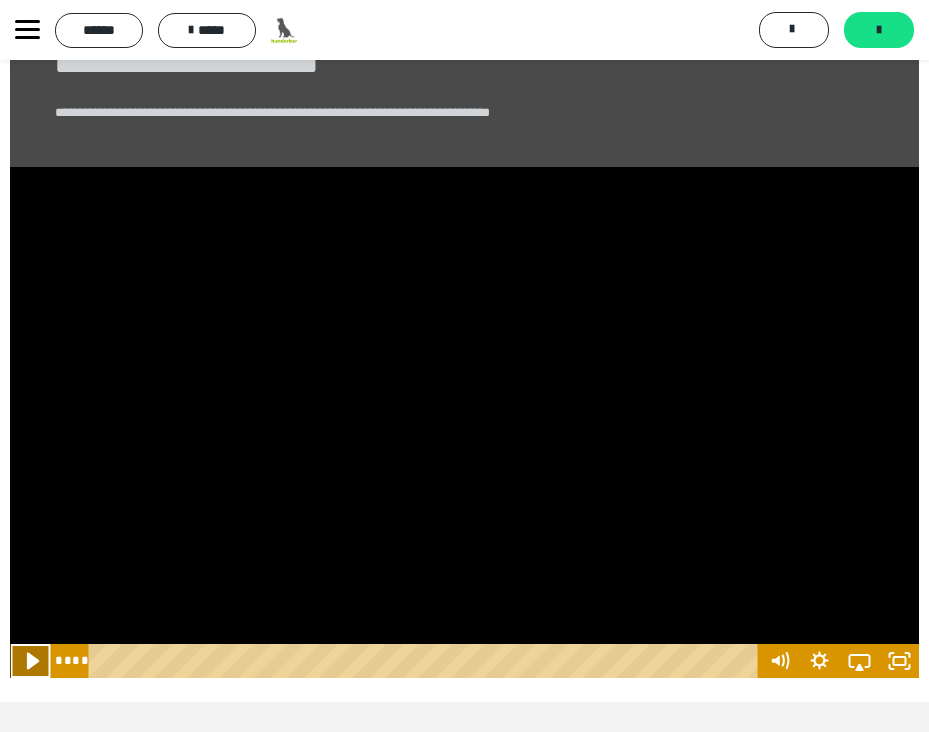 click 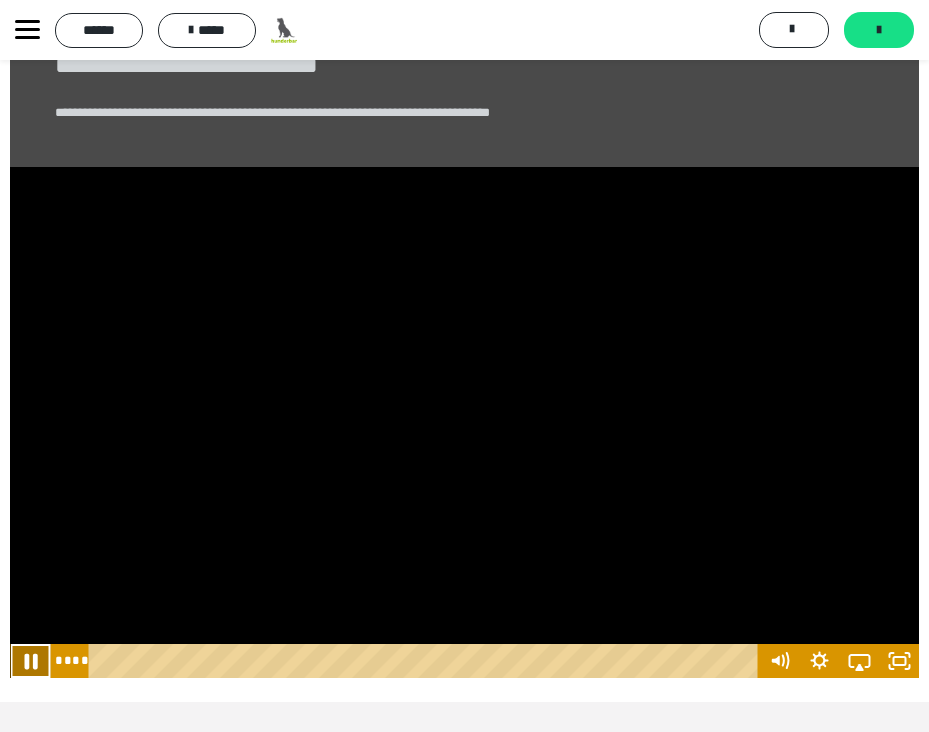 click 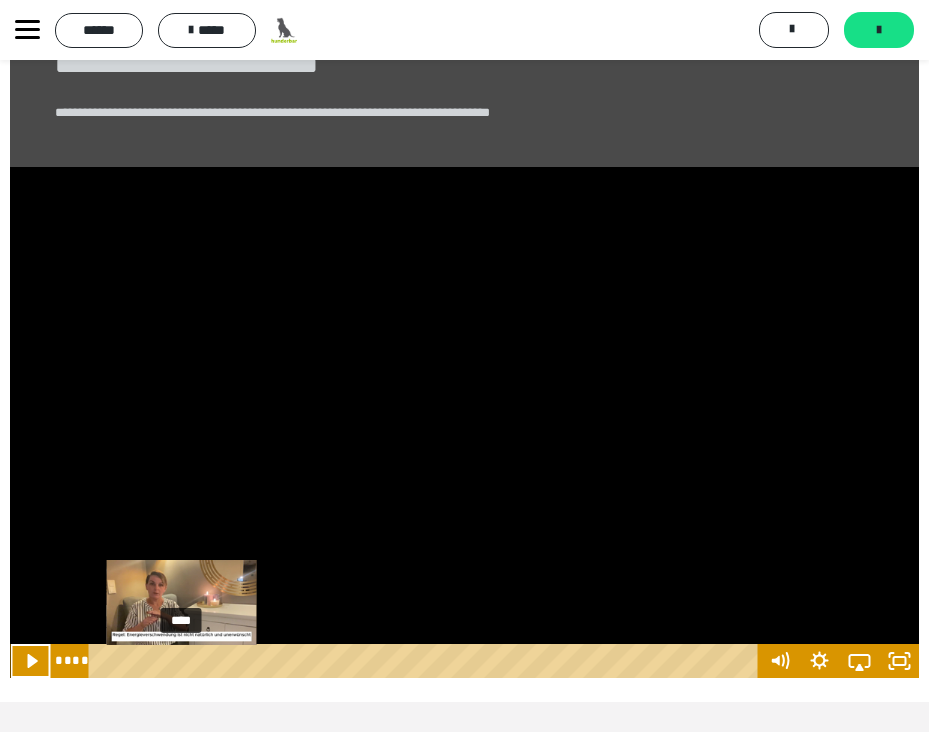click on "****" at bounding box center [426, 661] 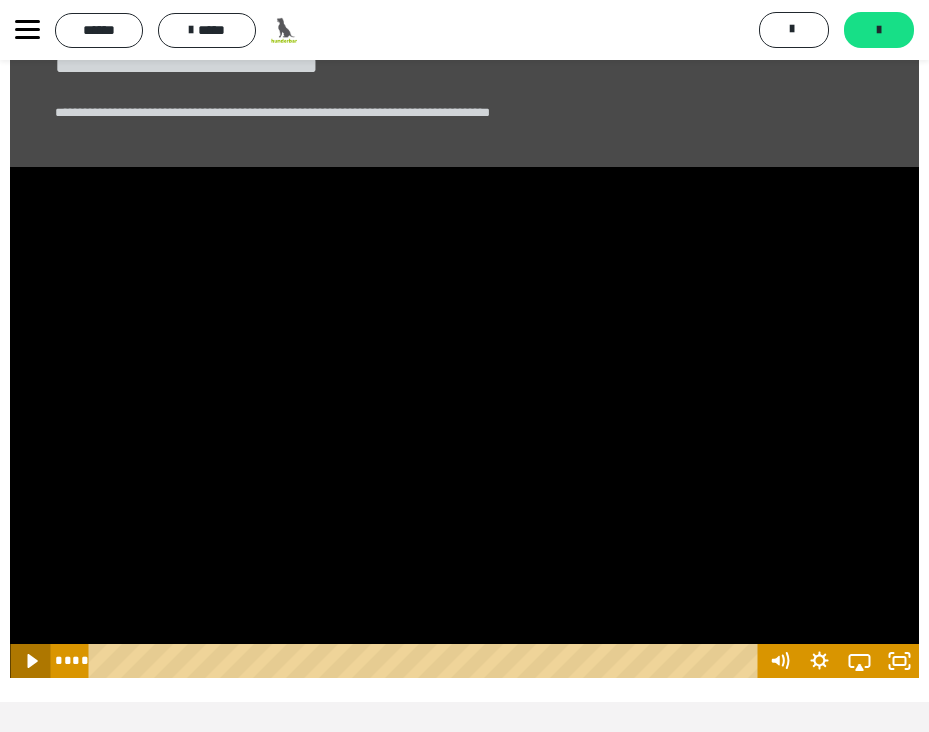 click 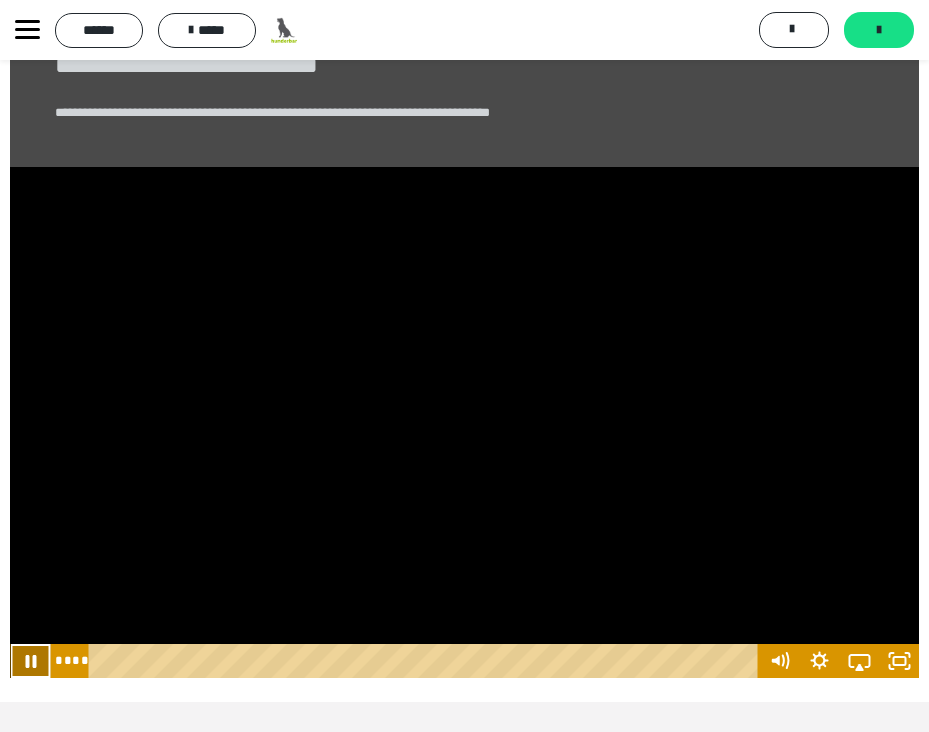 click 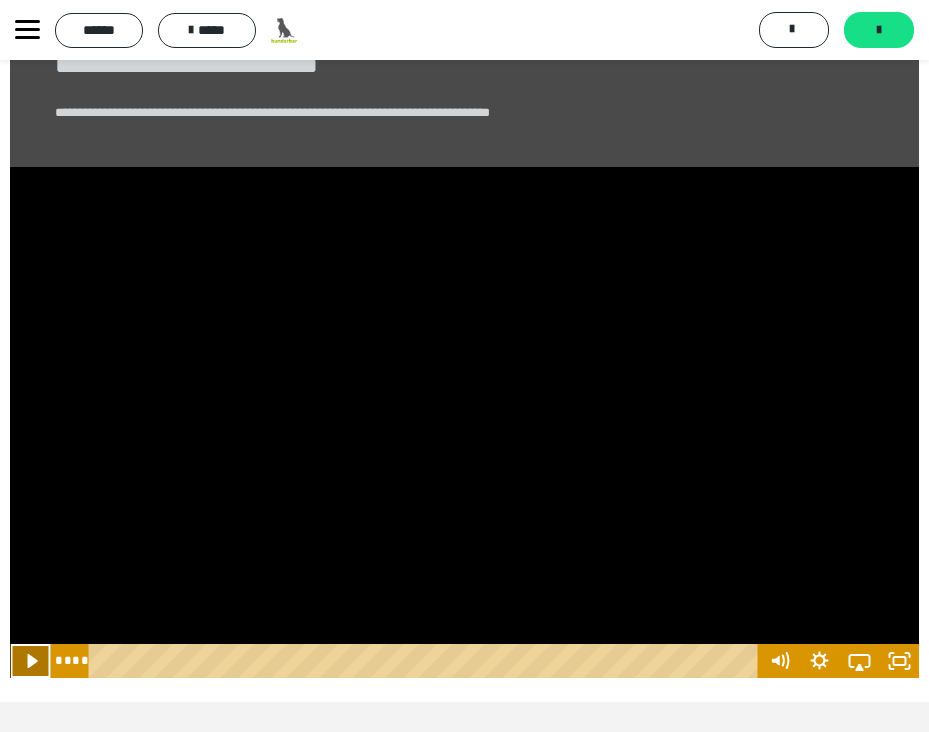 click 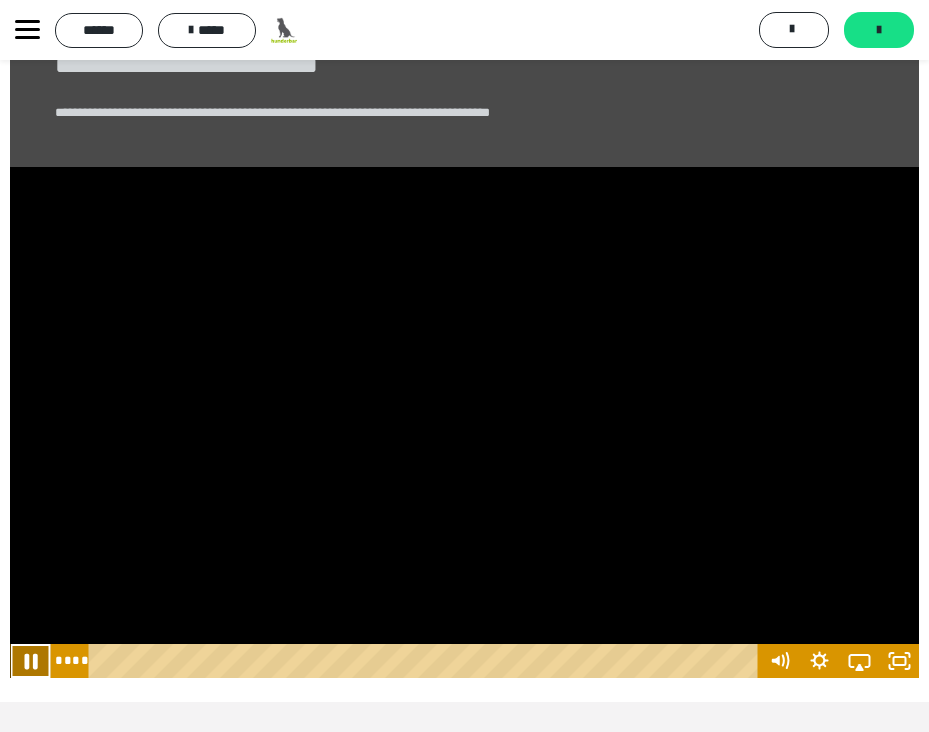 click 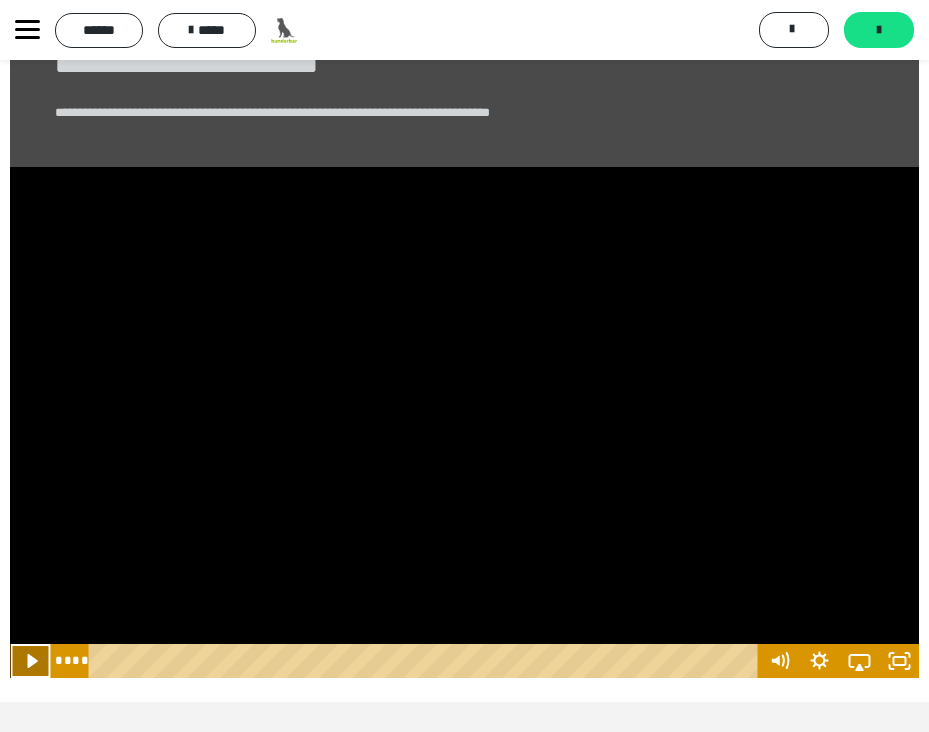 click 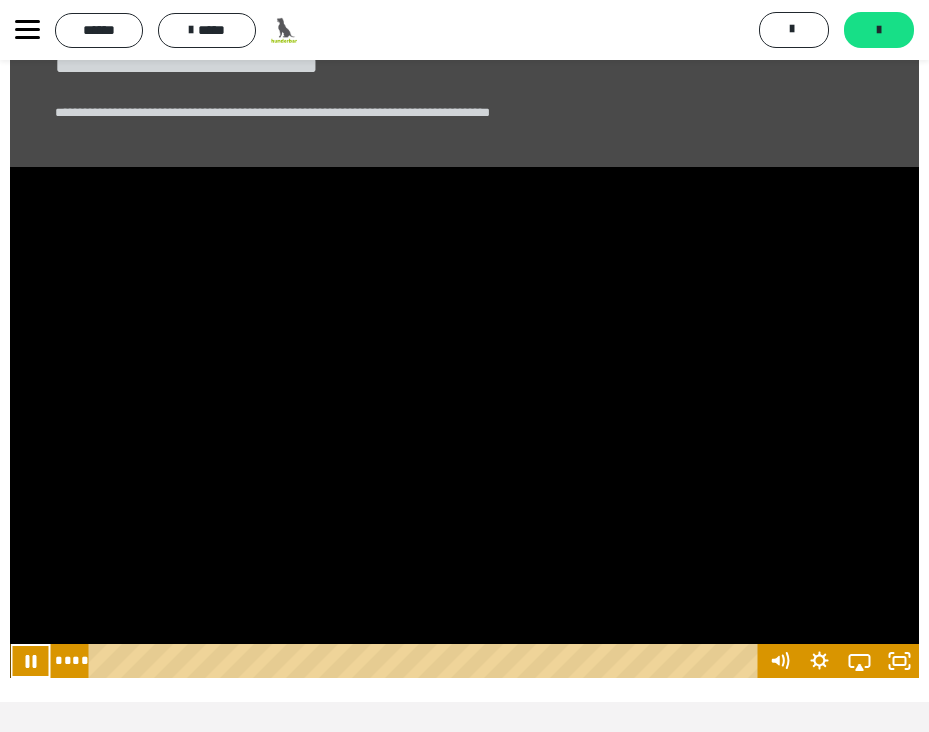 click at bounding box center [464, 422] 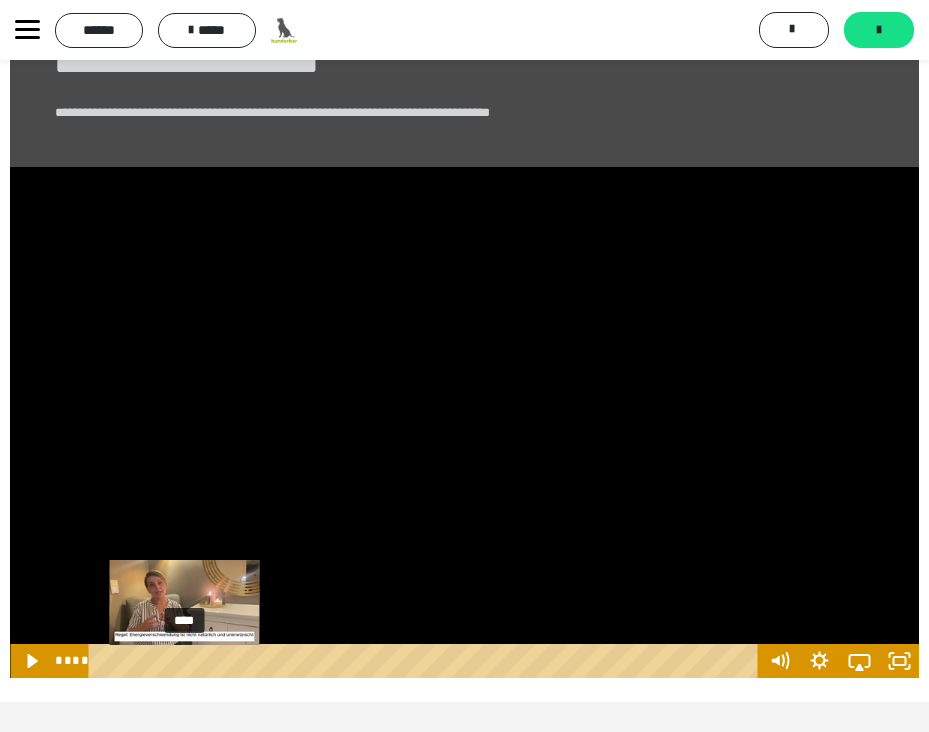 click at bounding box center (184, 661) 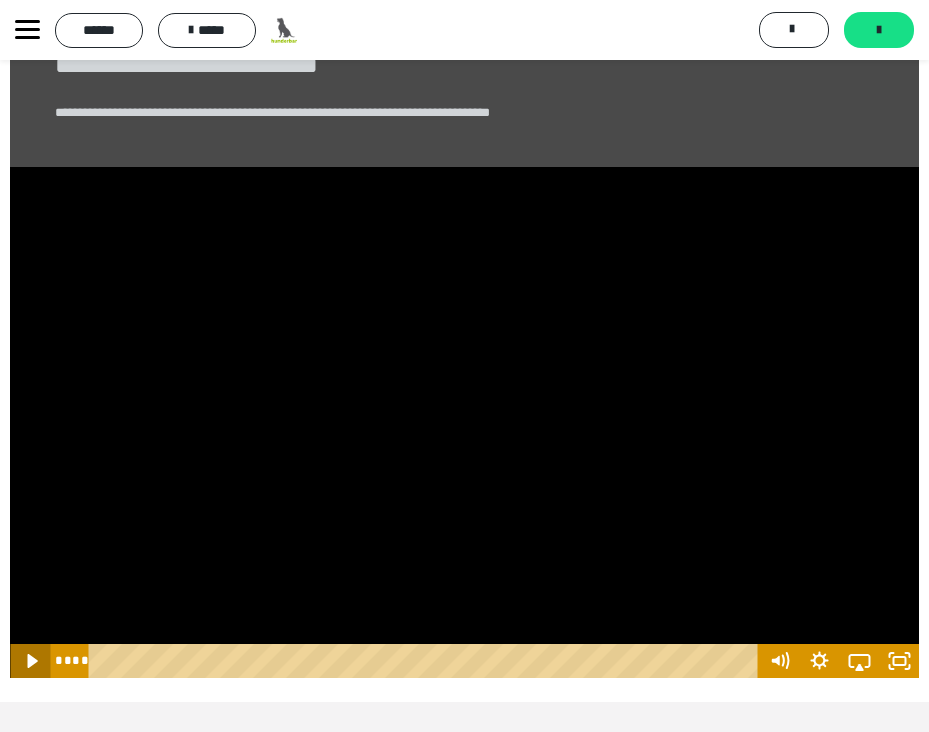 click 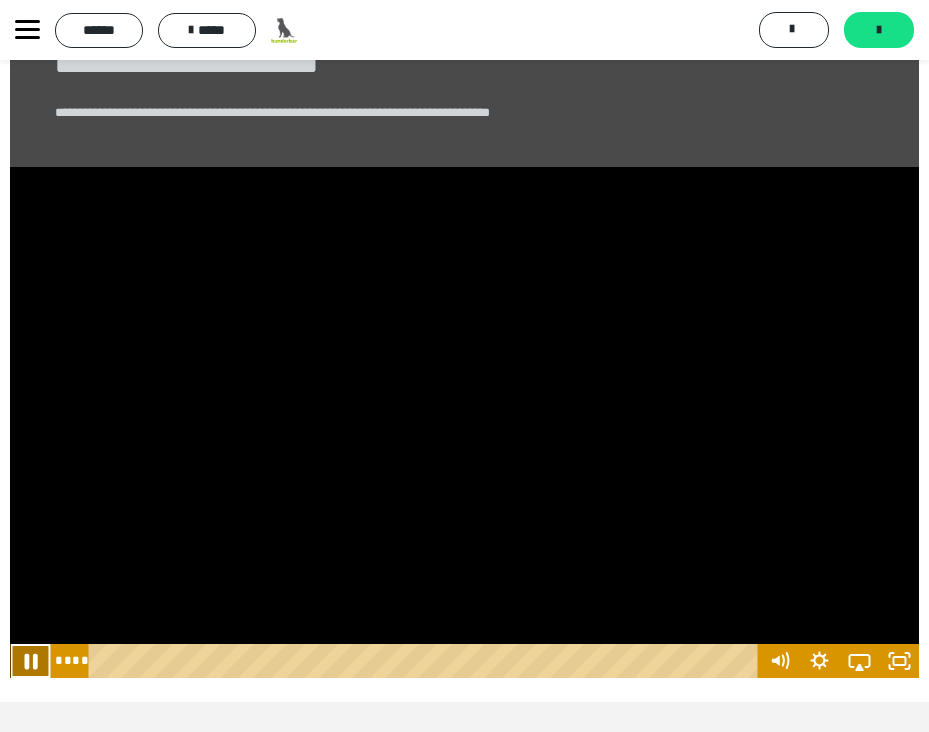 click 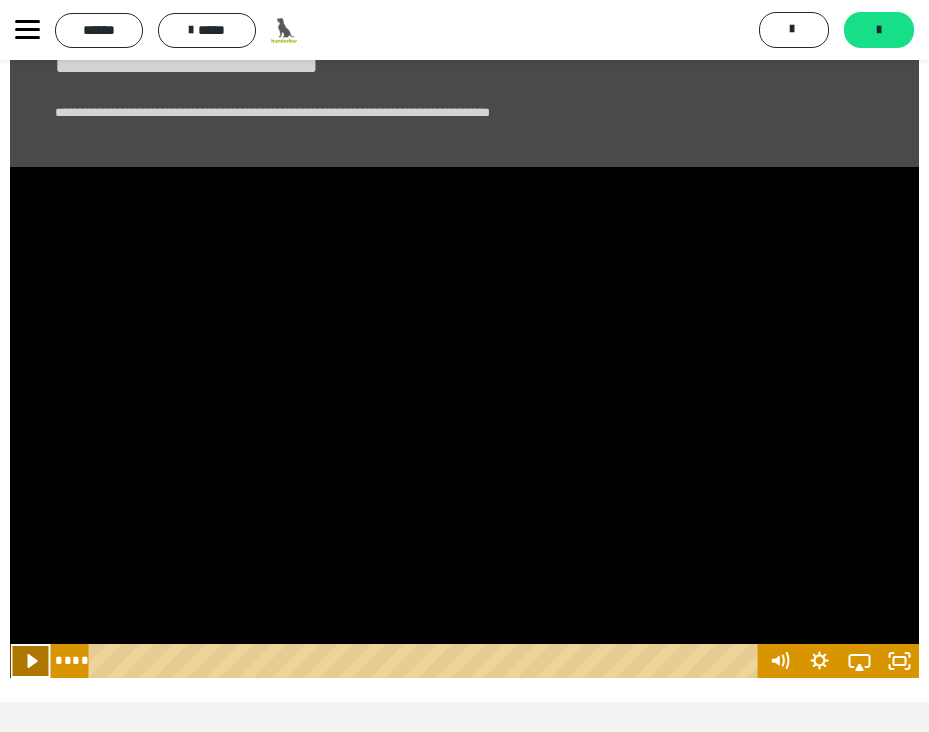 click 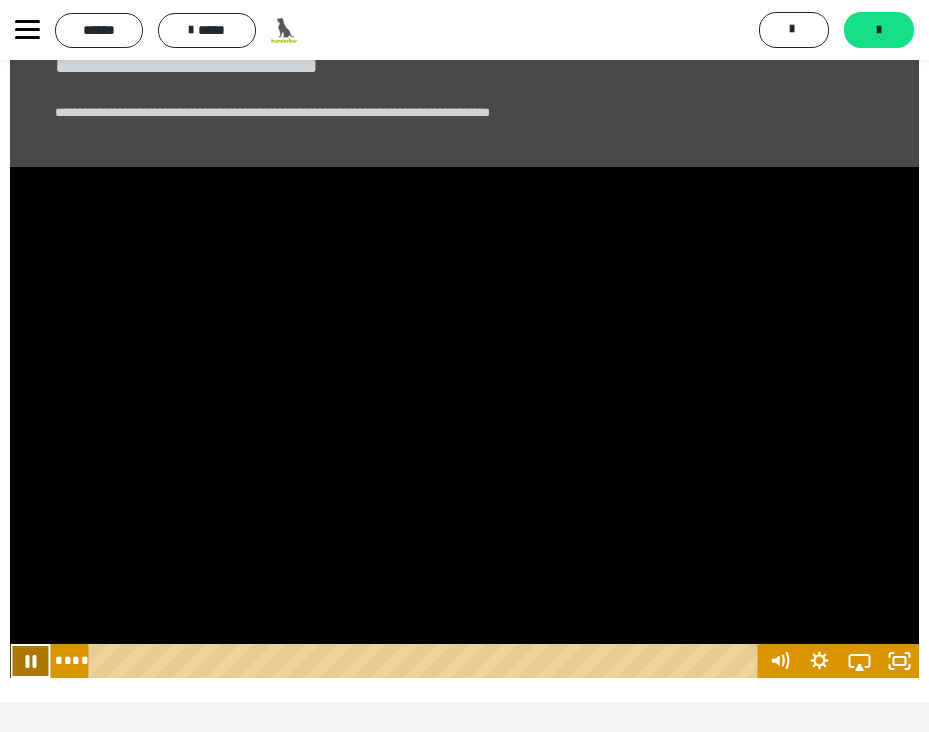 click 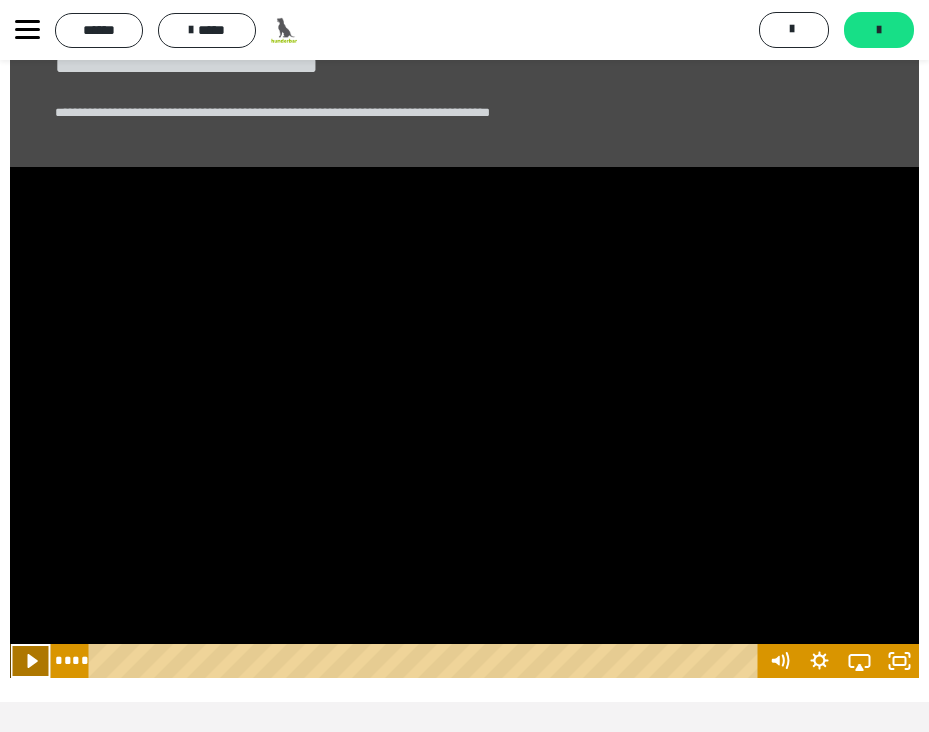 click 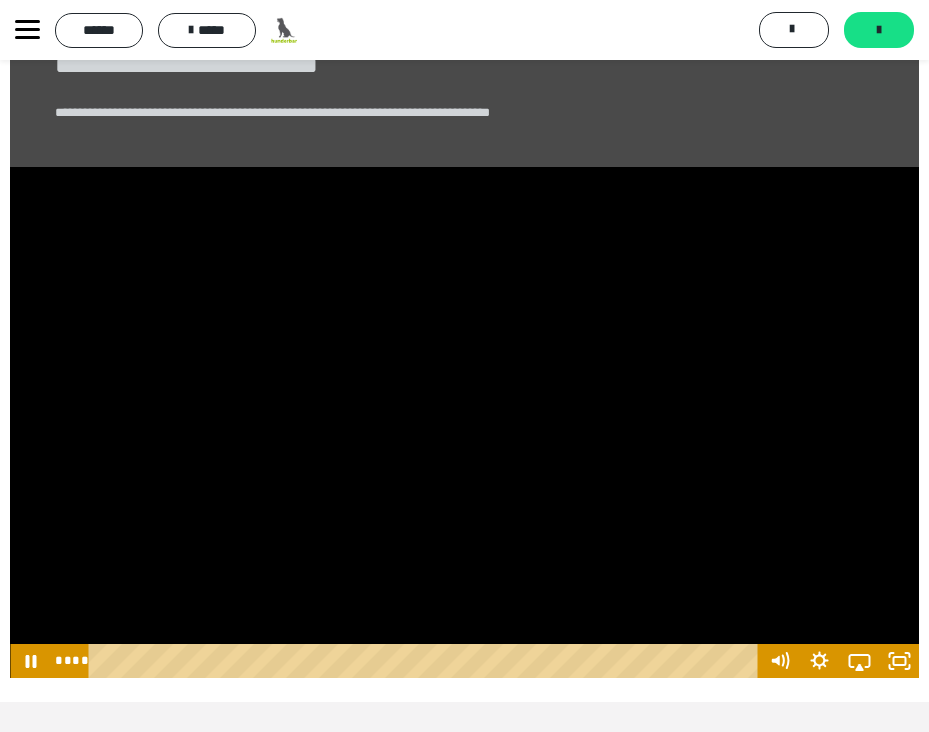 click at bounding box center (464, 422) 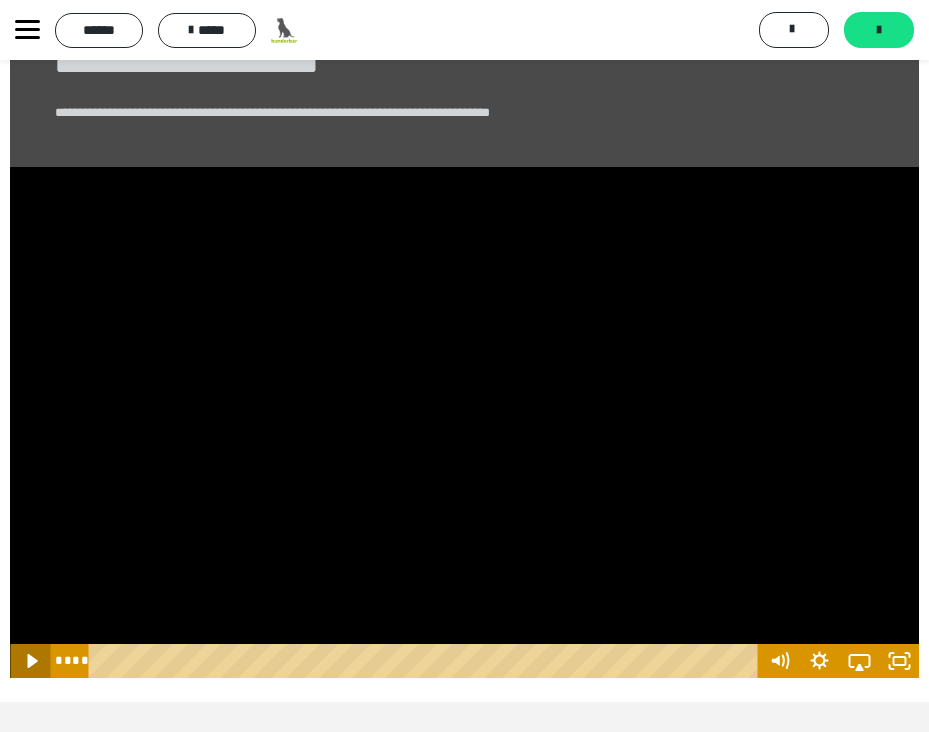 click 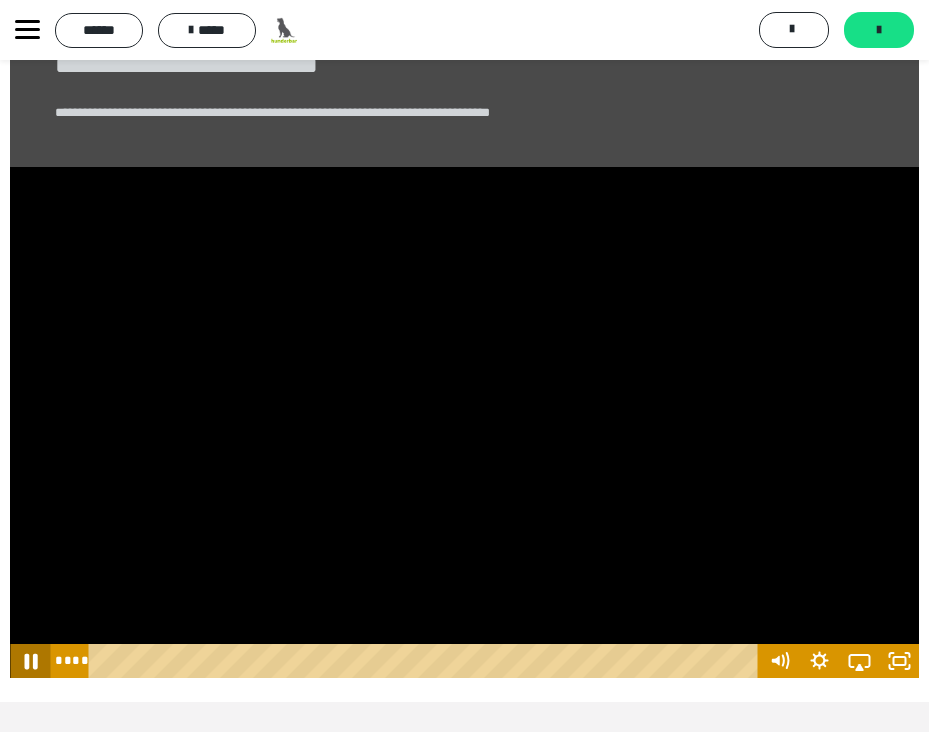 click 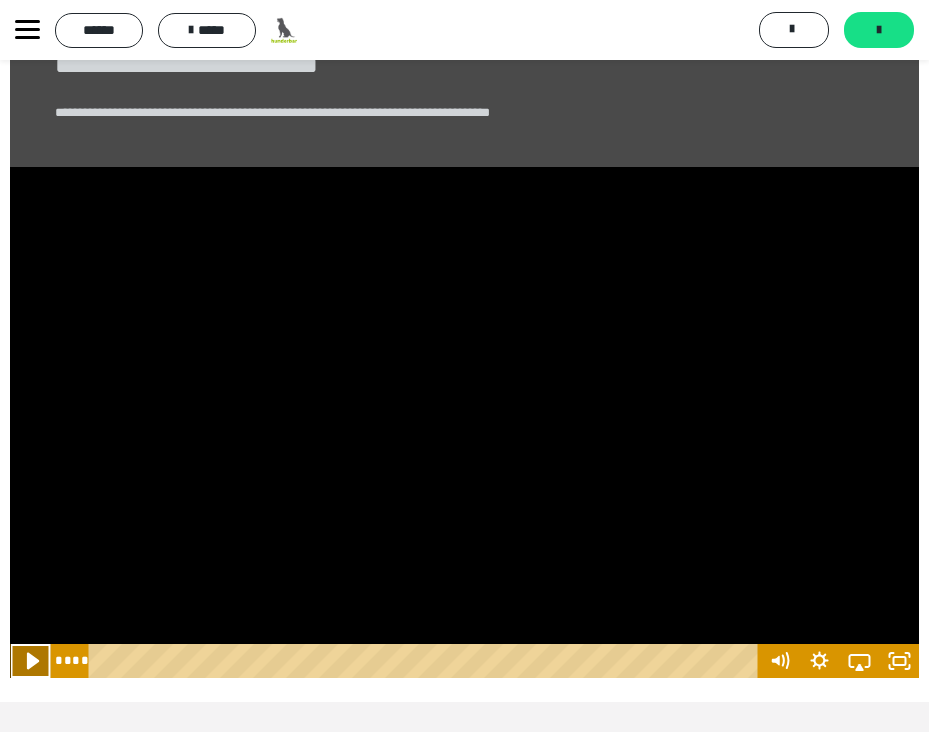 click 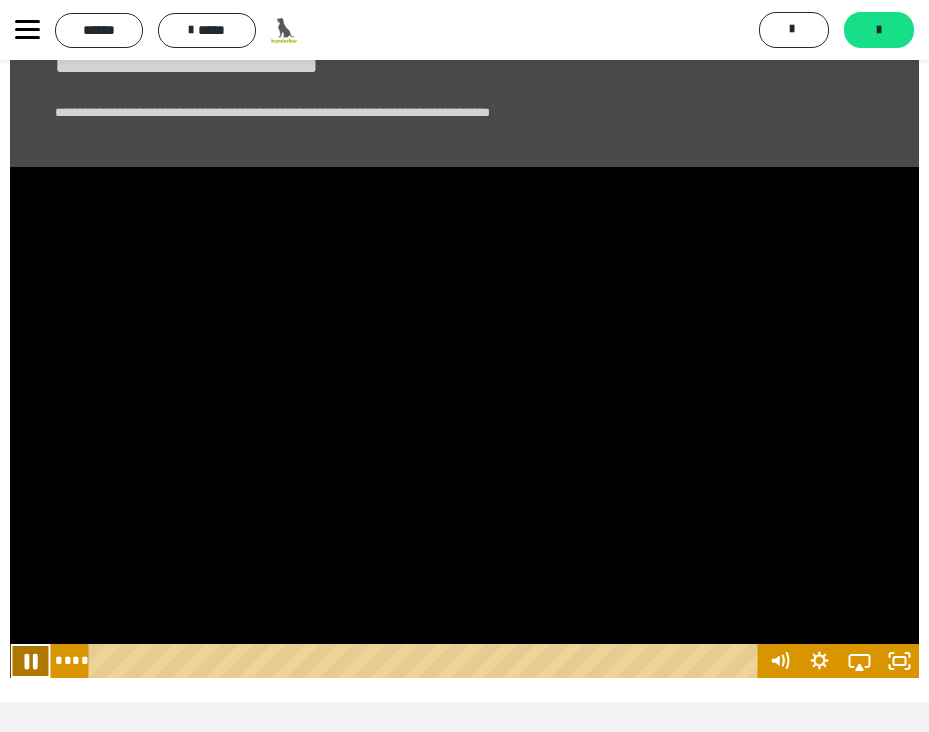 click 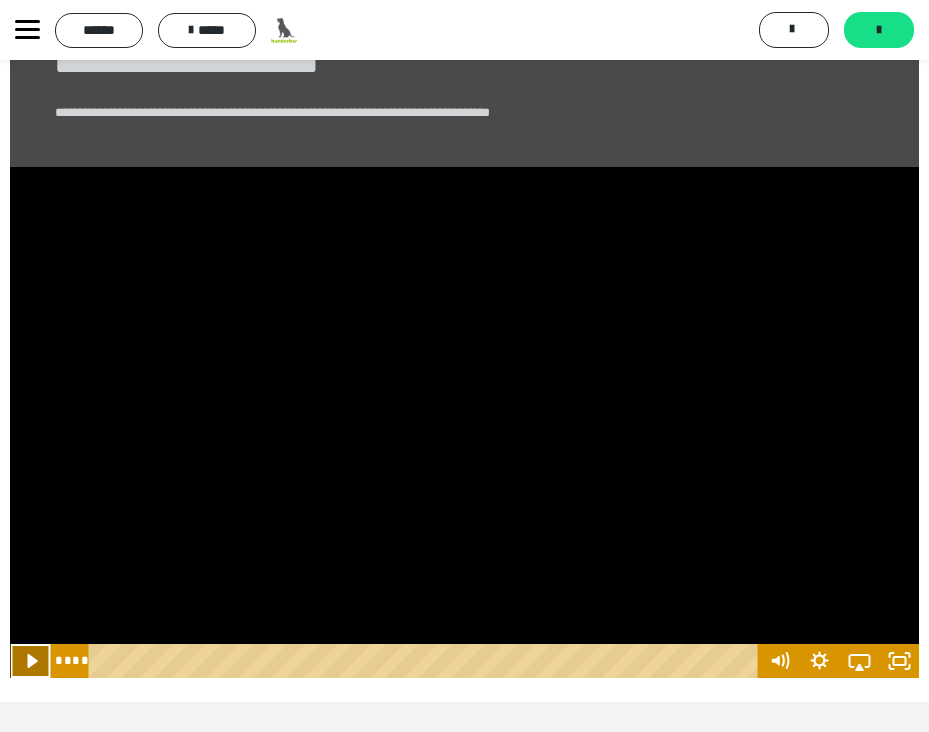 click 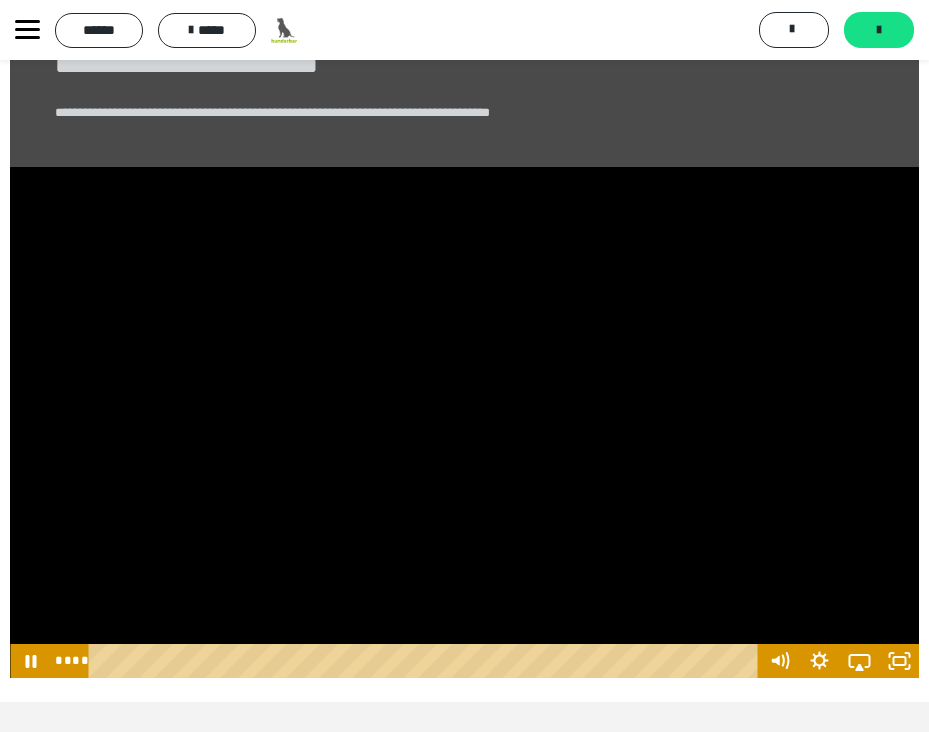 click at bounding box center (464, 422) 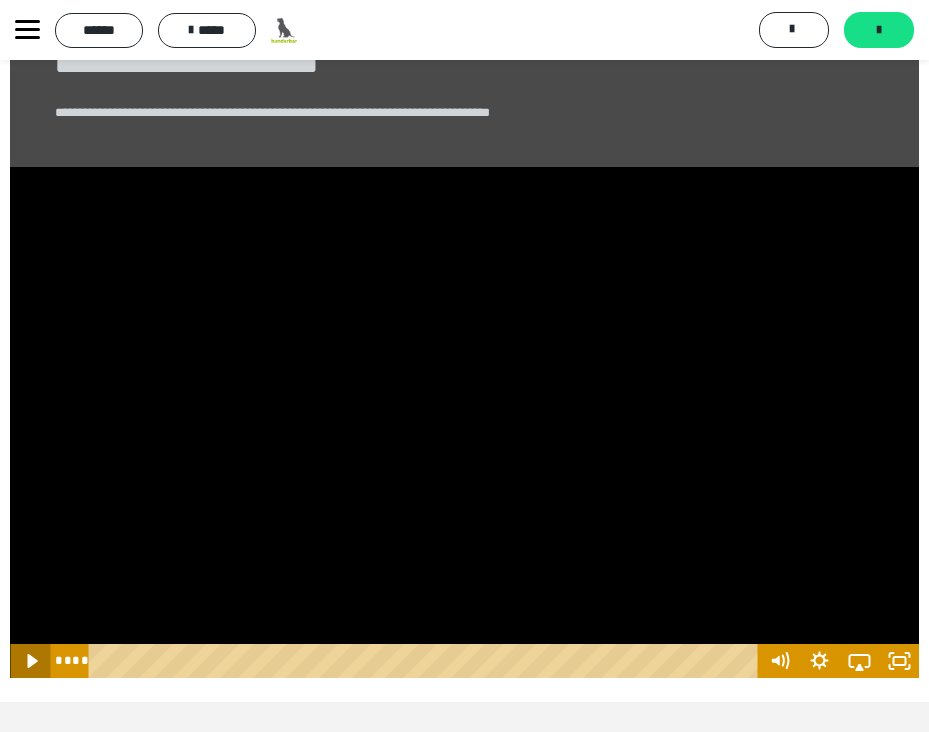 click 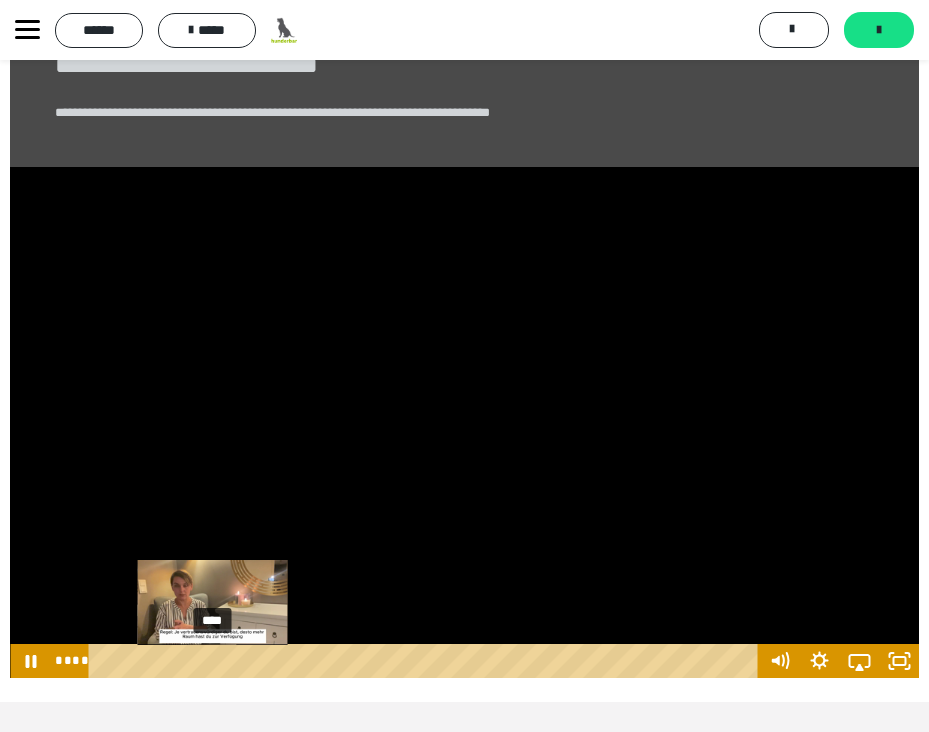 click at bounding box center [212, 661] 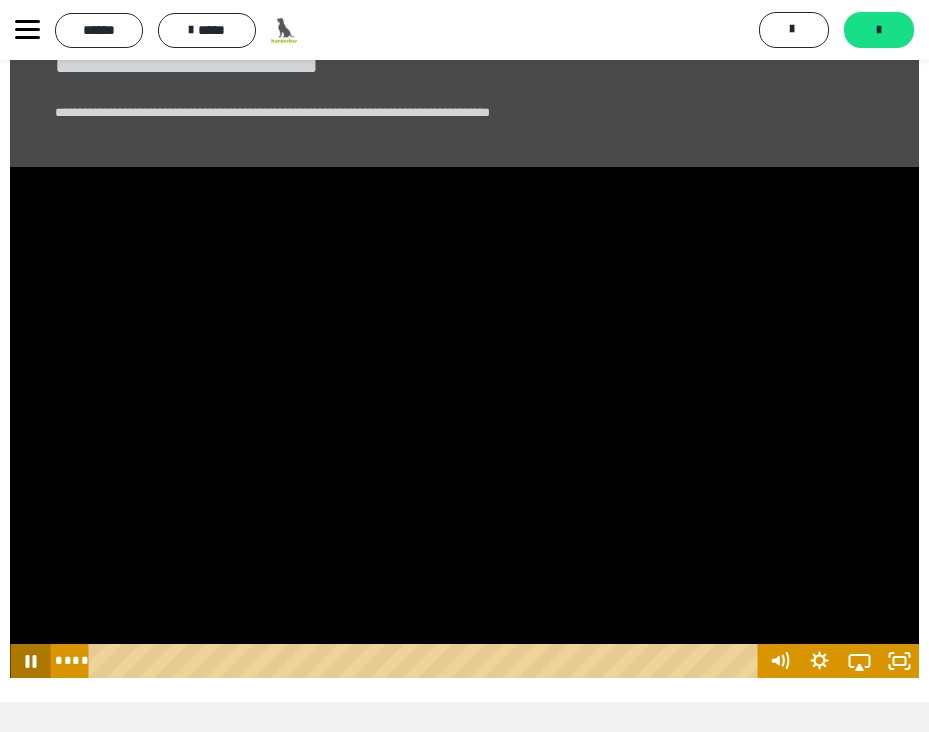 click 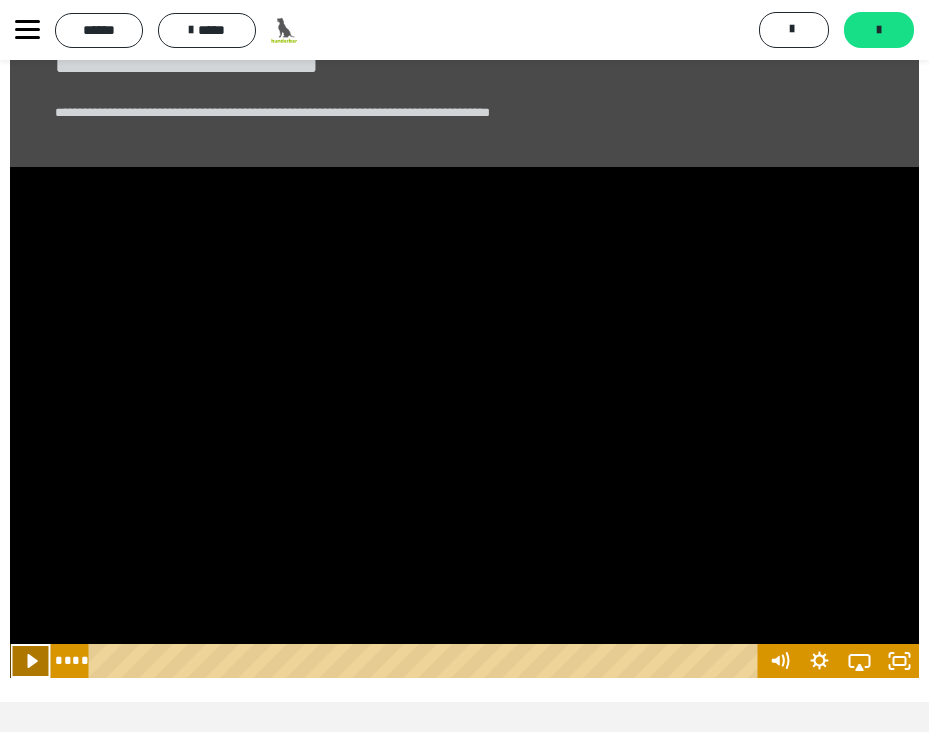 click 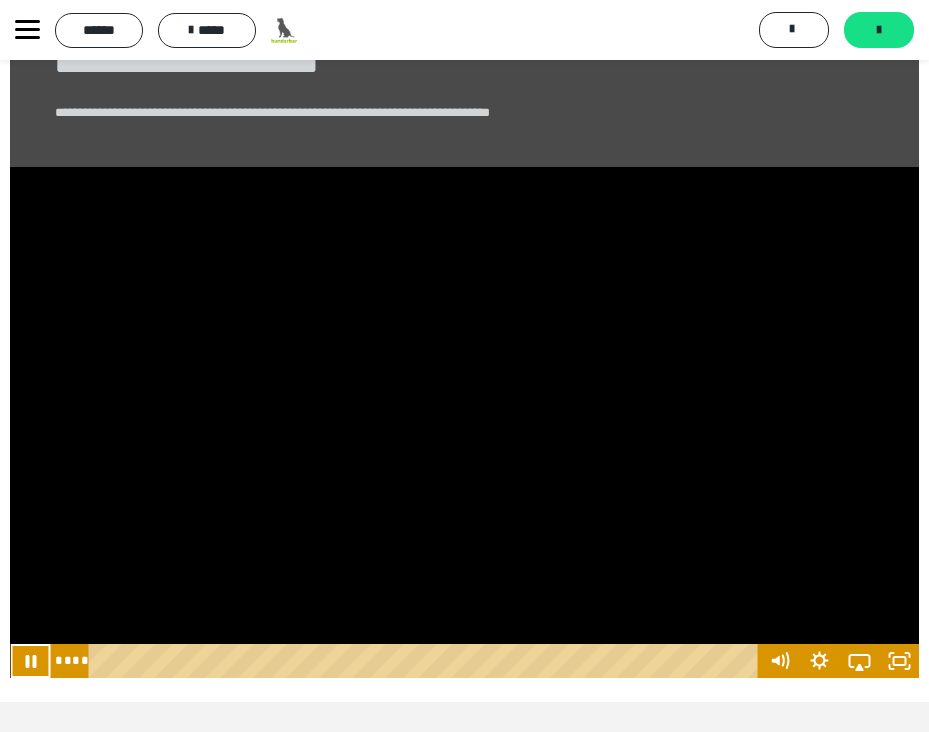 scroll, scrollTop: 139, scrollLeft: 0, axis: vertical 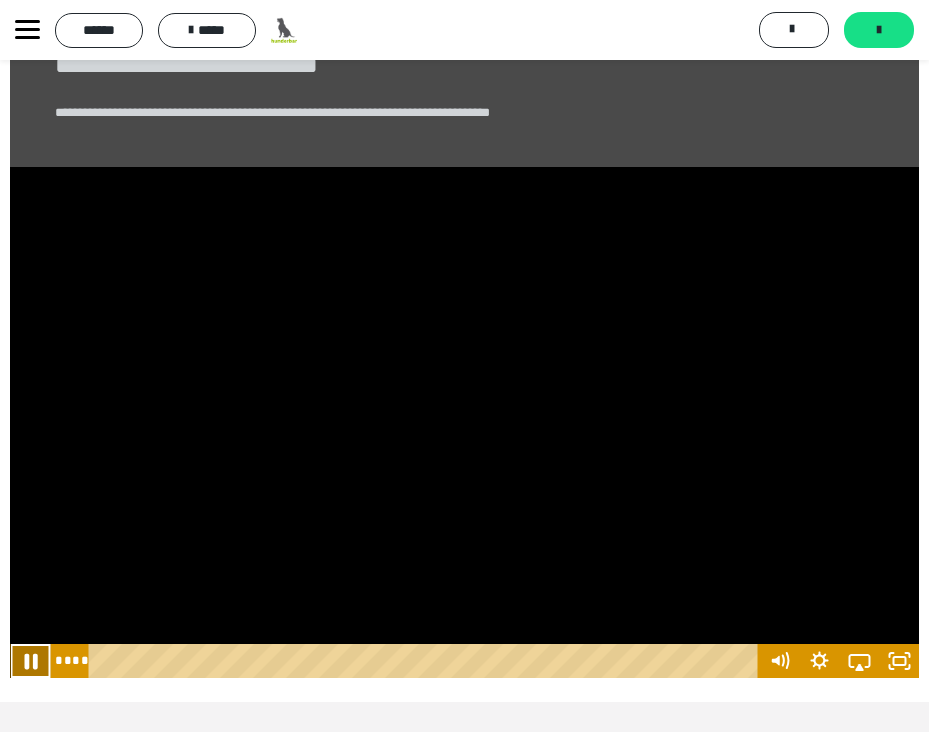 click 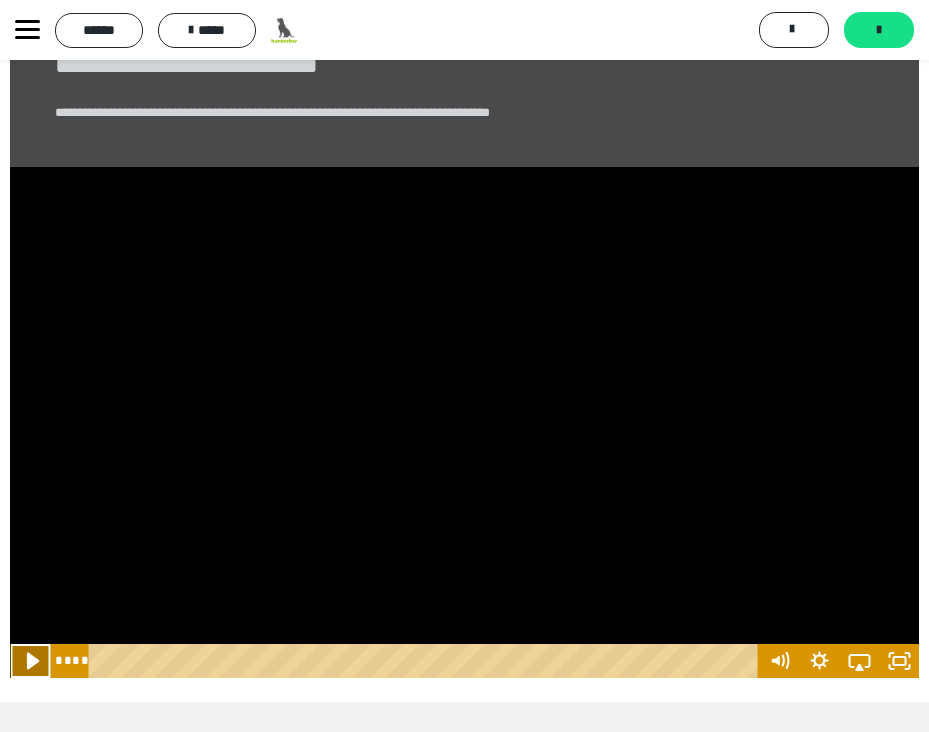click 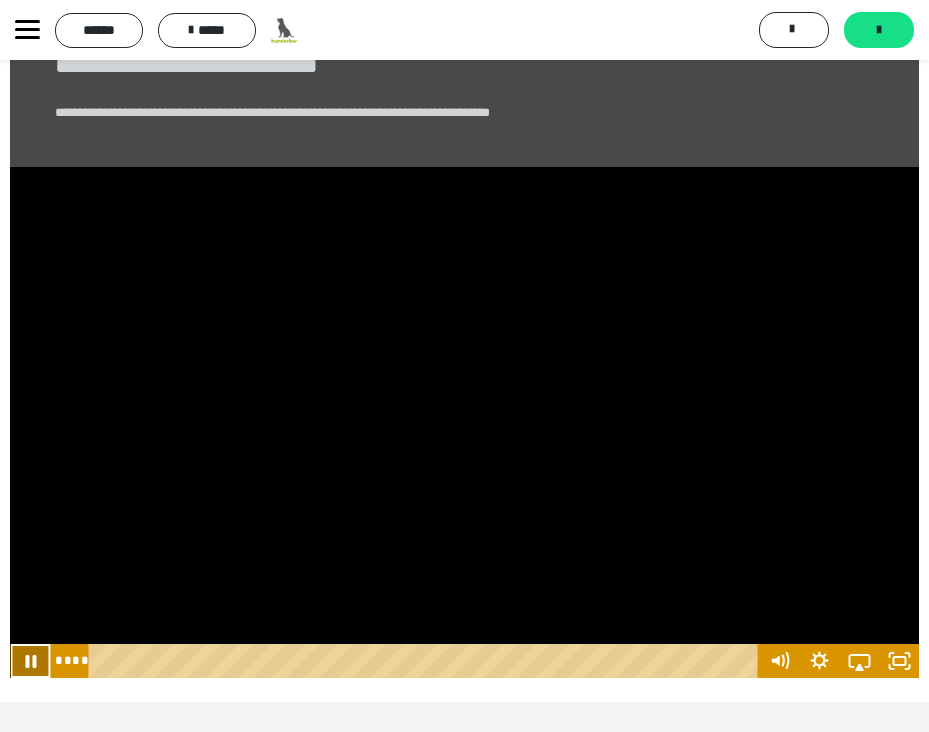 click 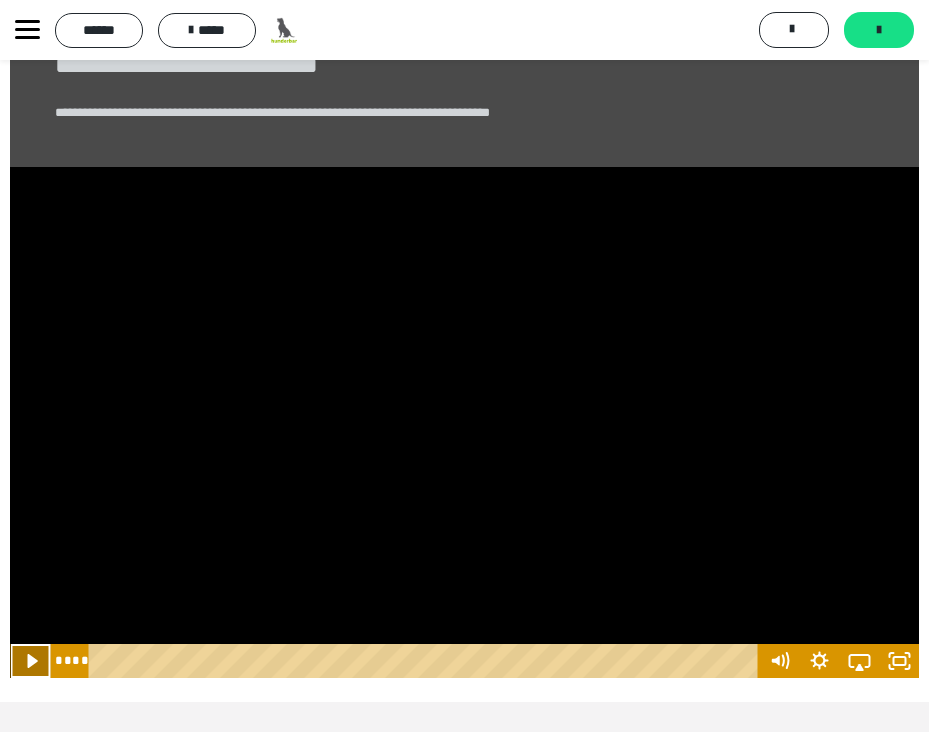 click 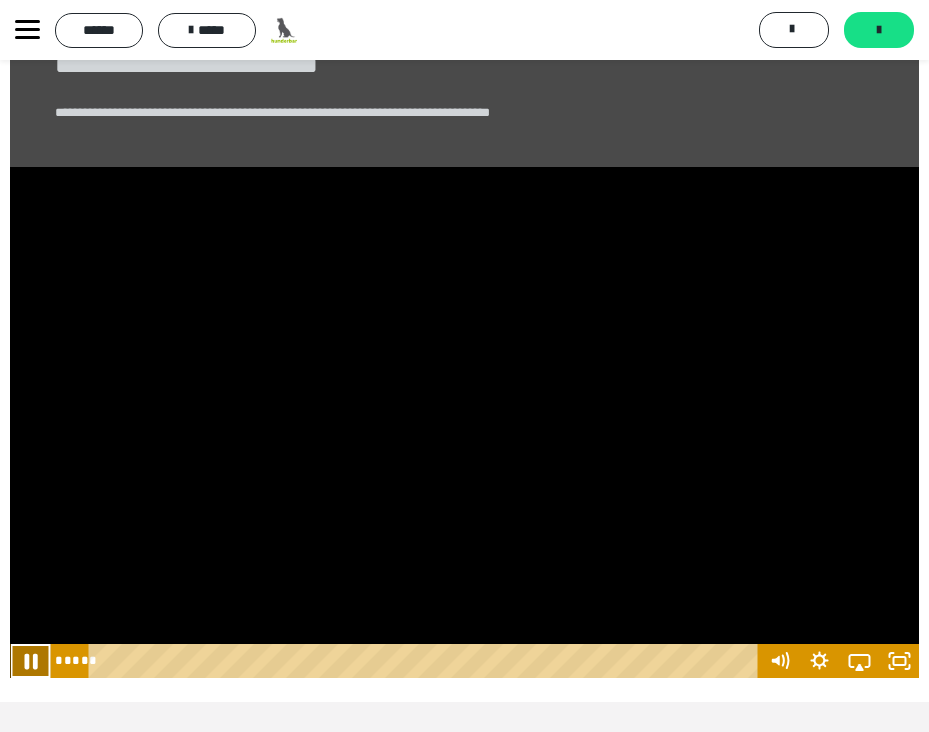 click 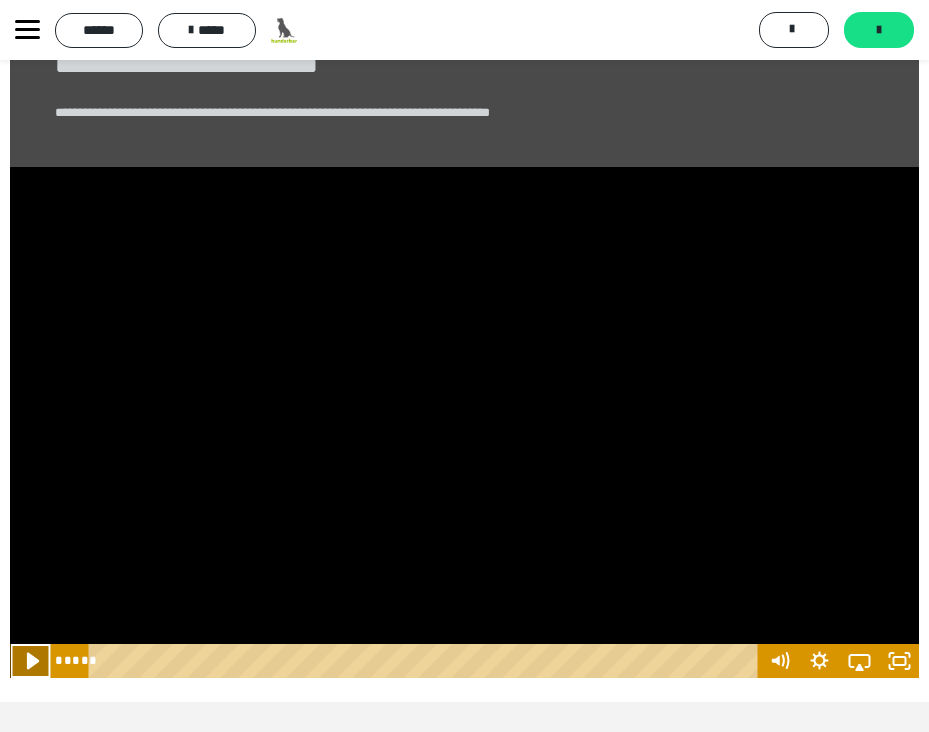 click 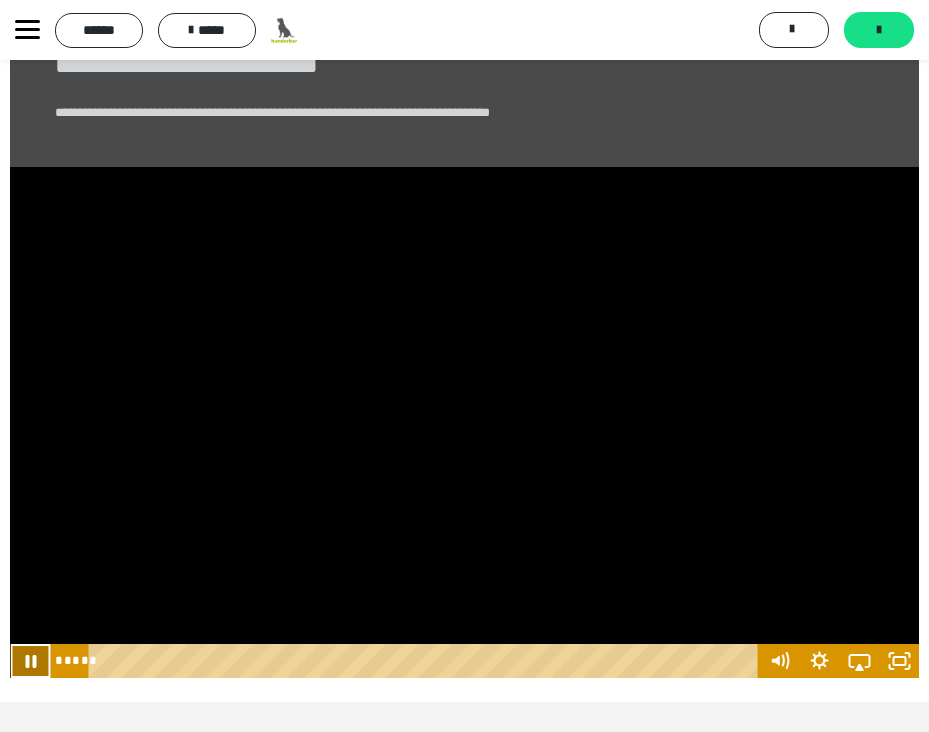 click 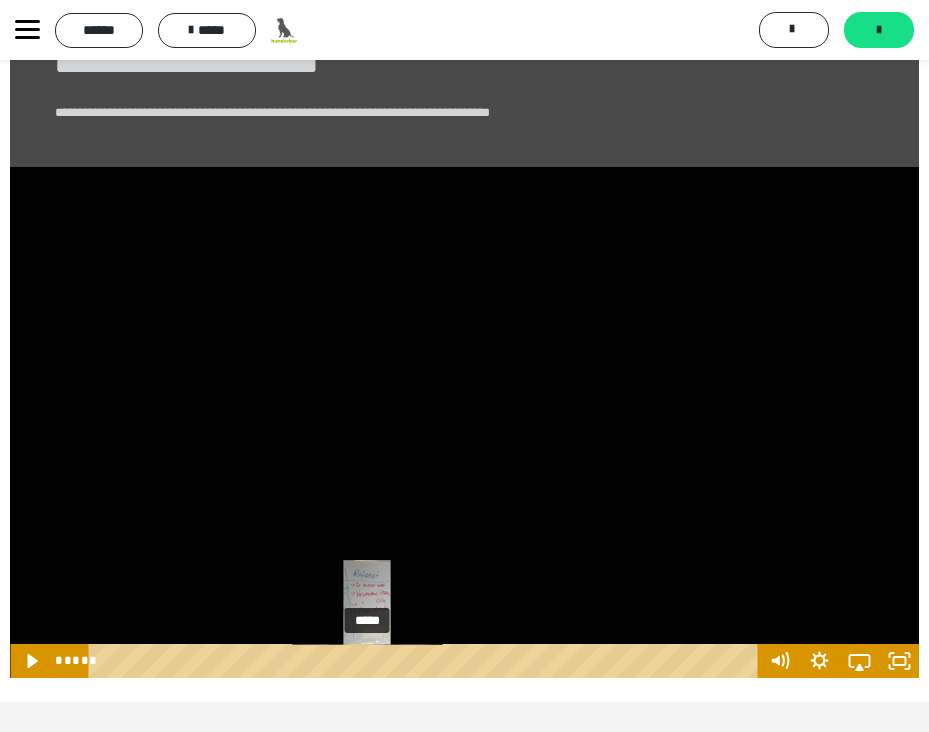 click at bounding box center [367, 661] 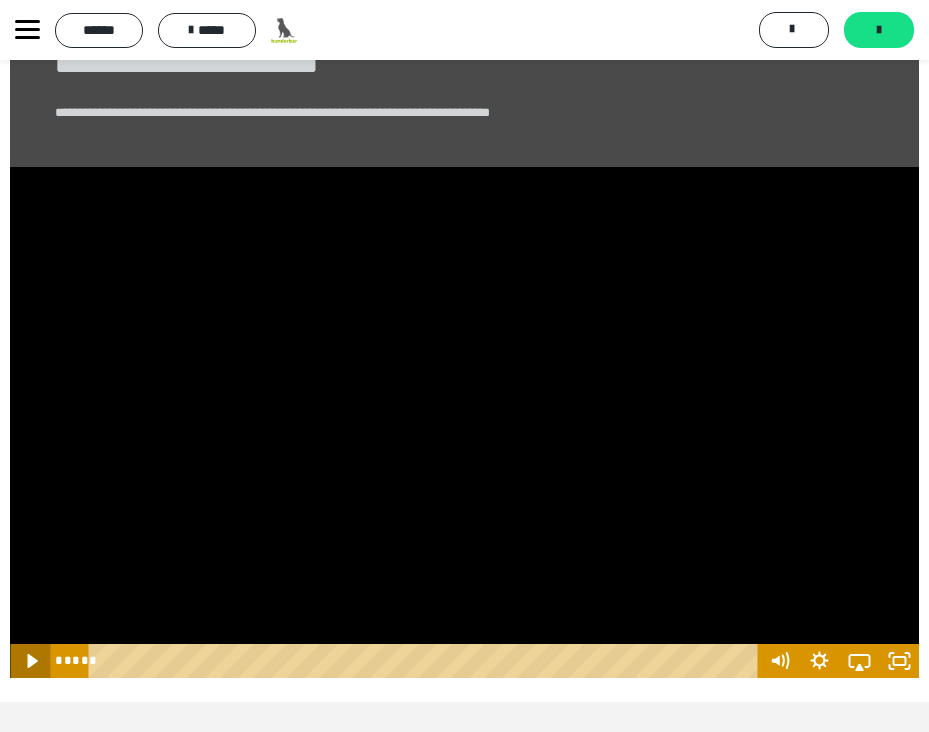 click 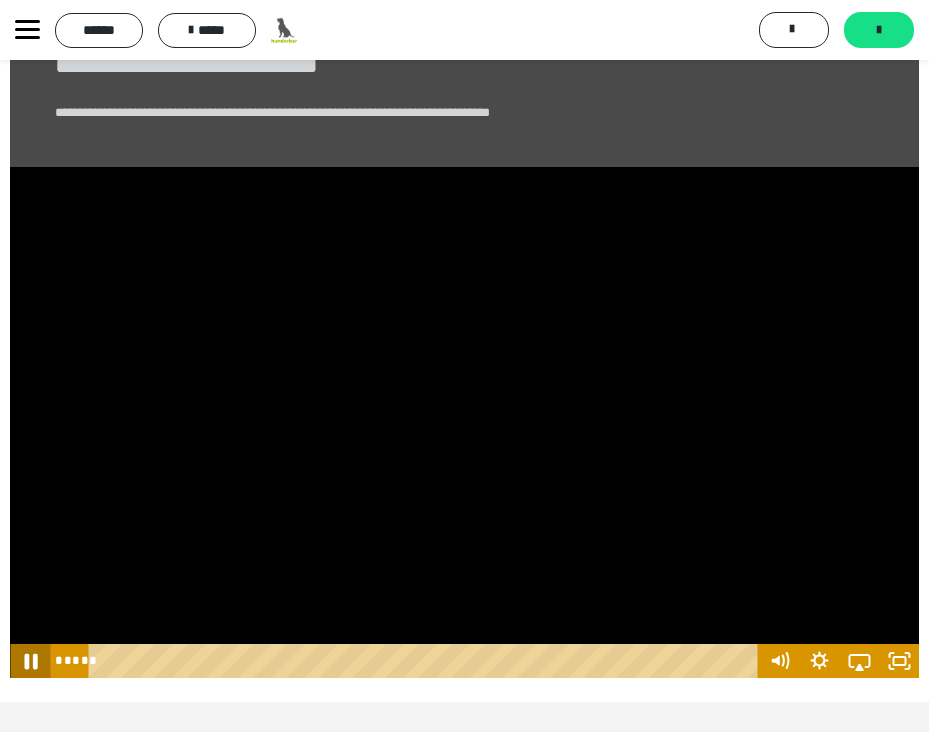 click 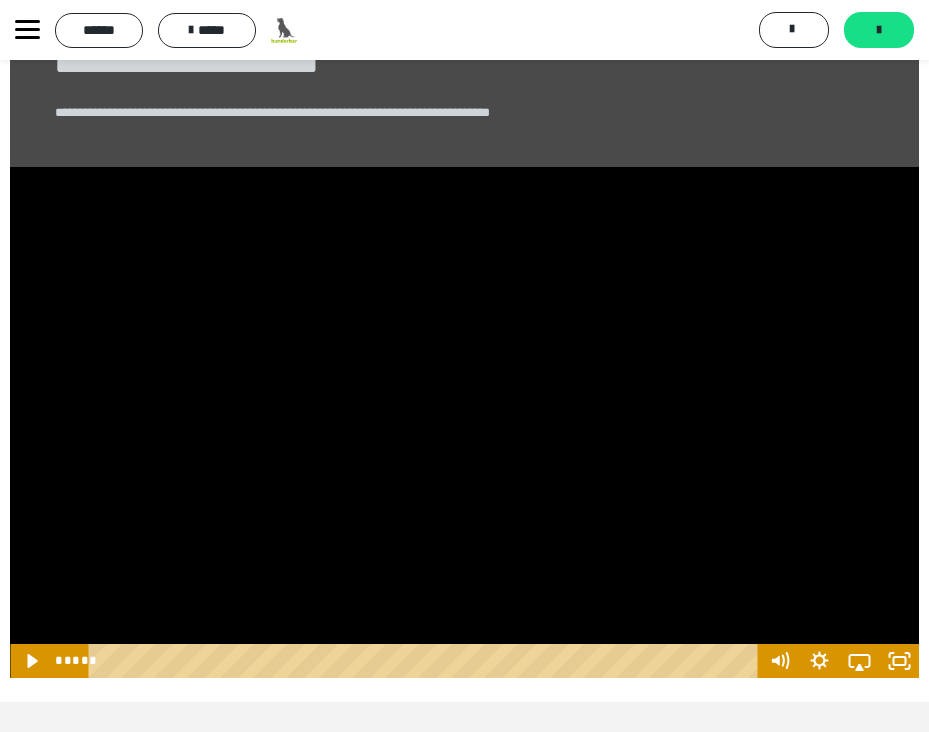 type 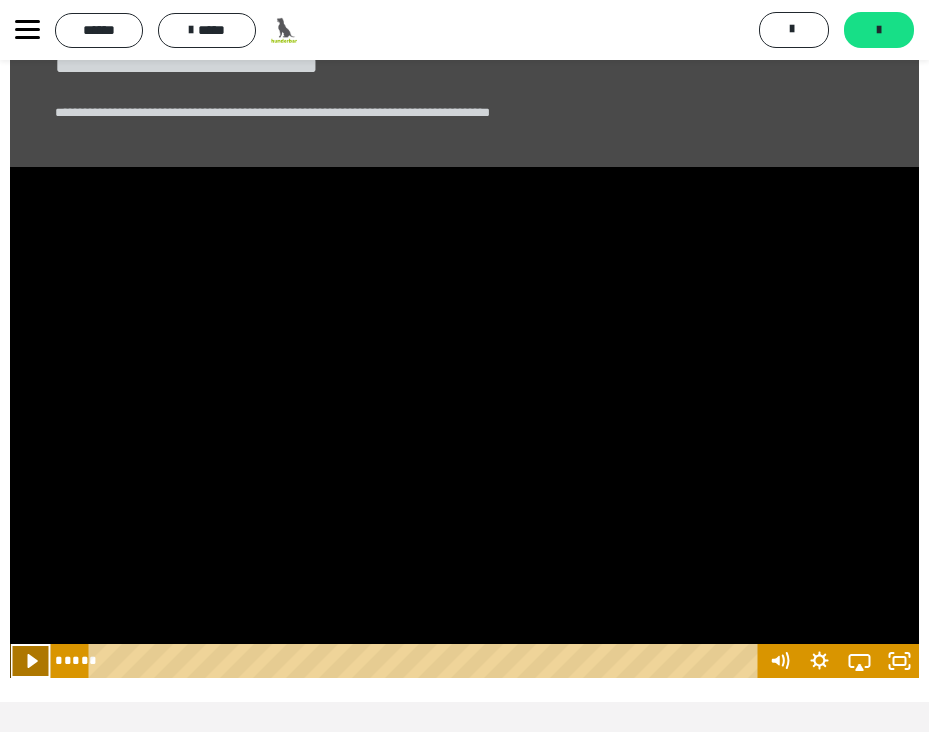 click 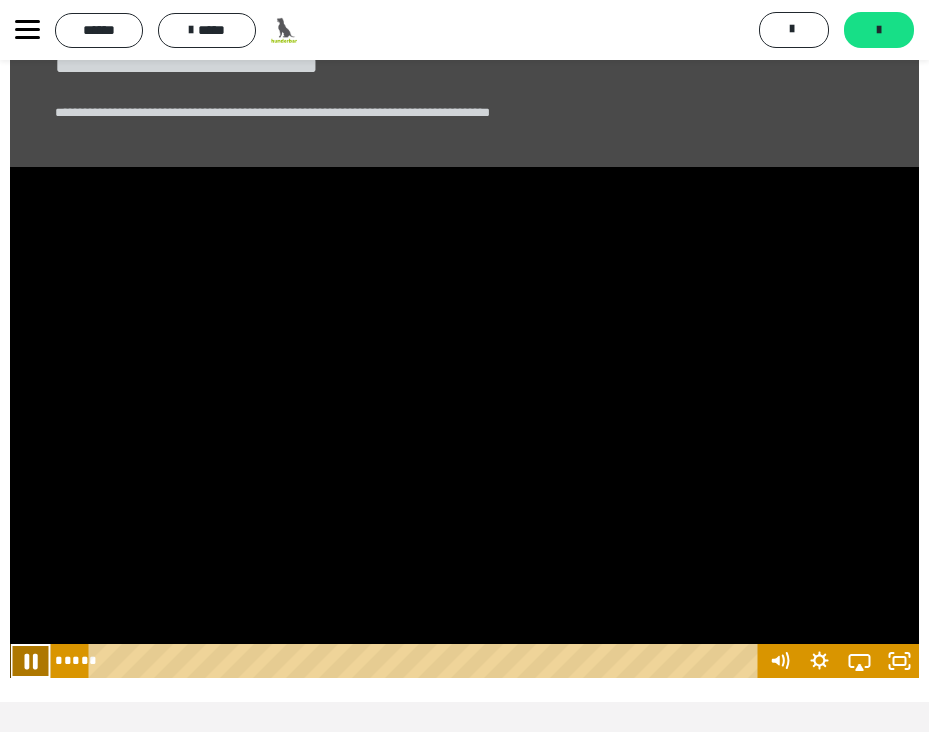 click 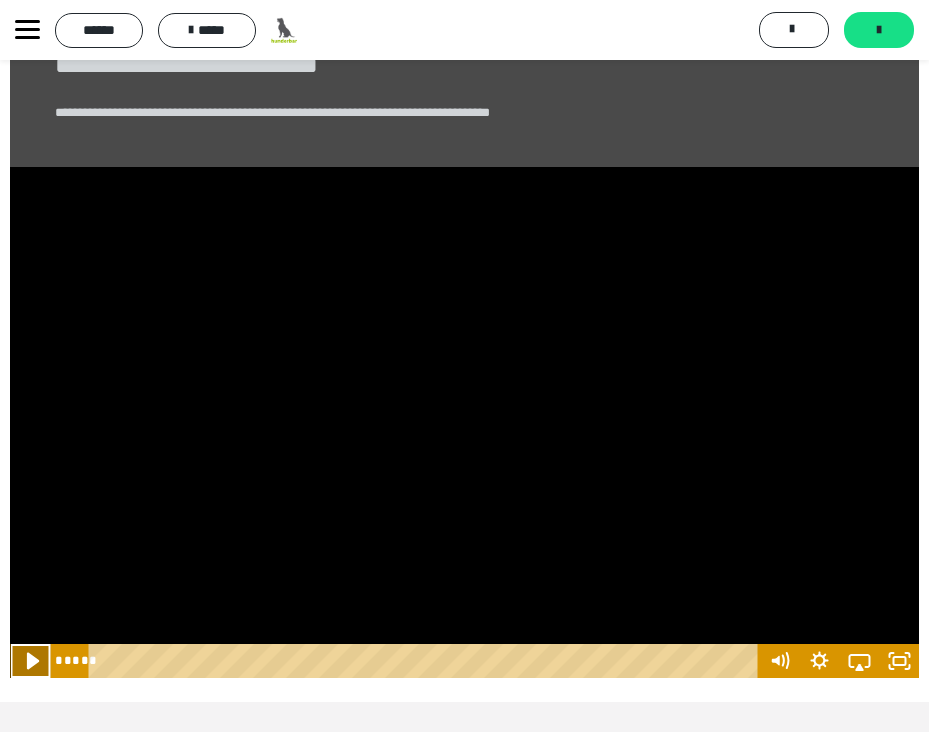 click 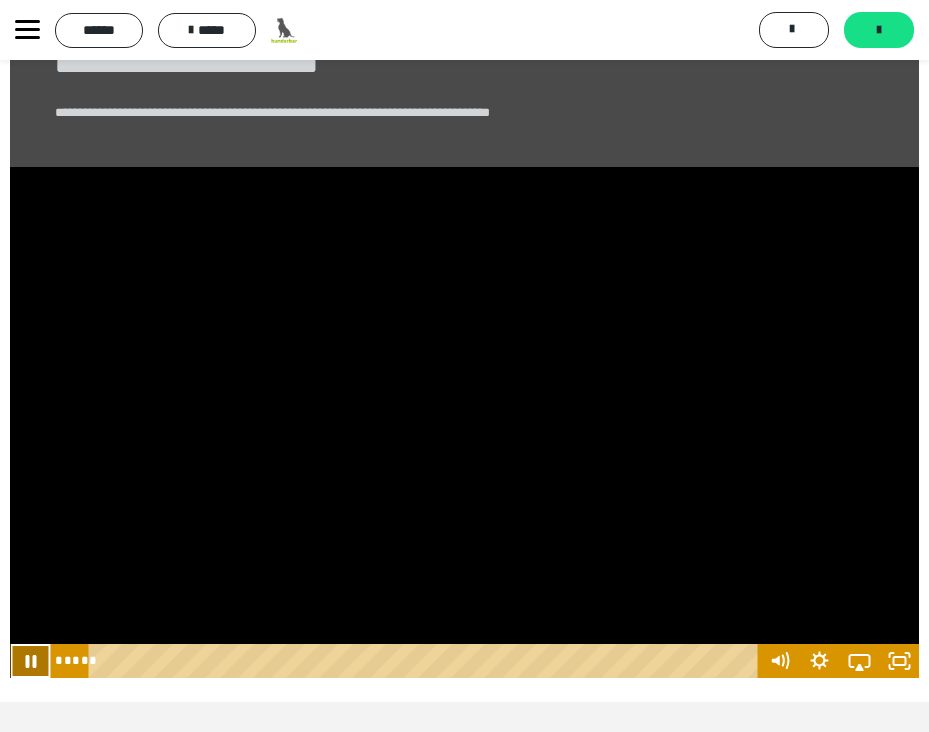 click 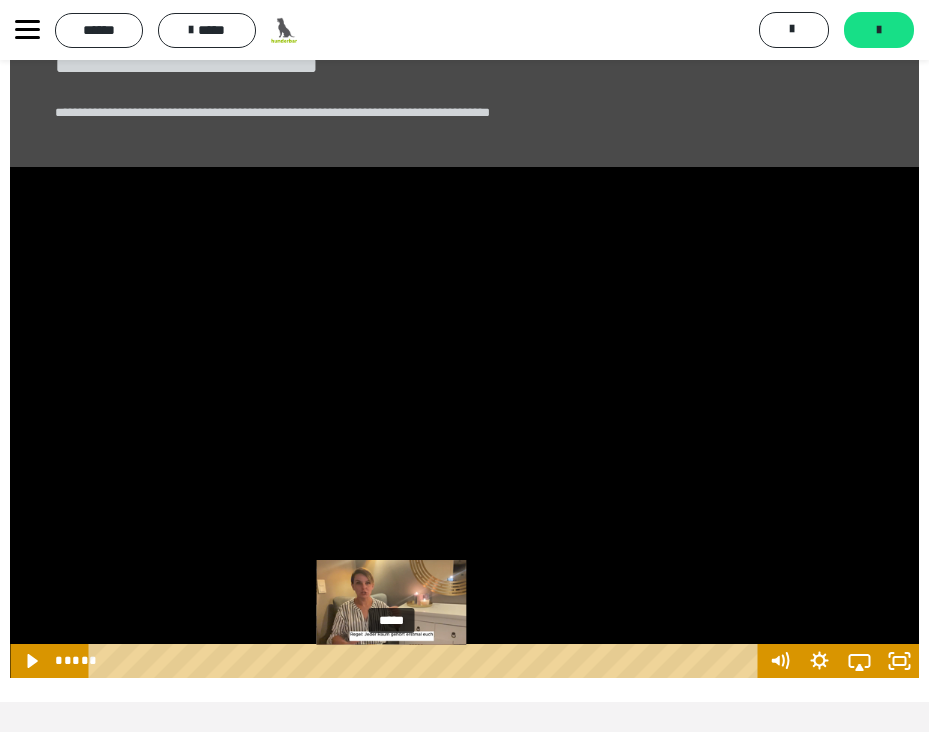 click at bounding box center [391, 661] 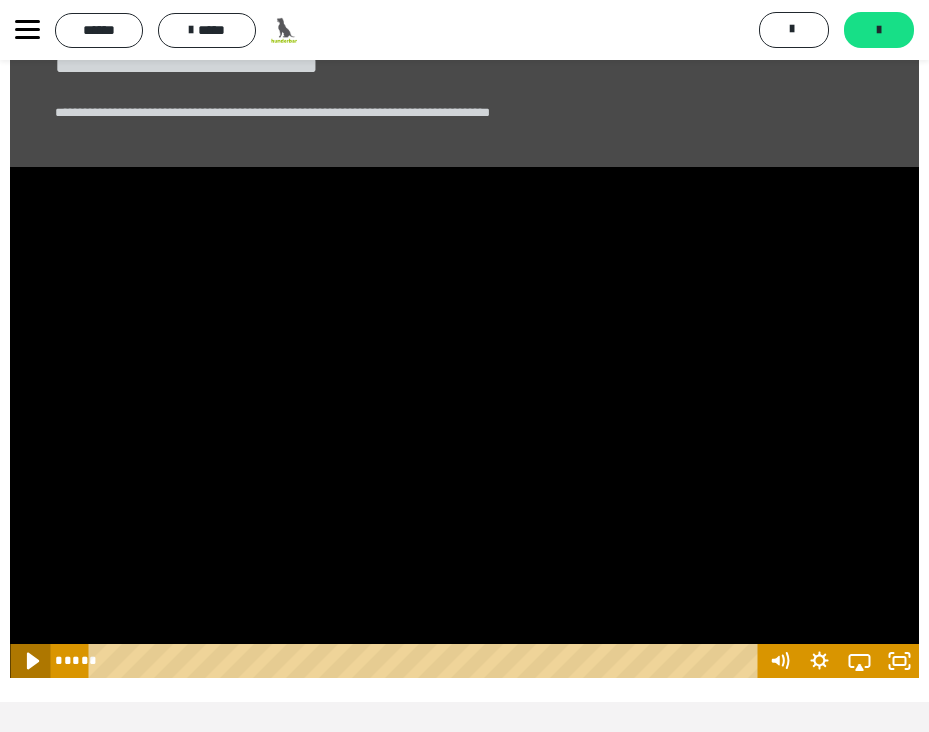 click 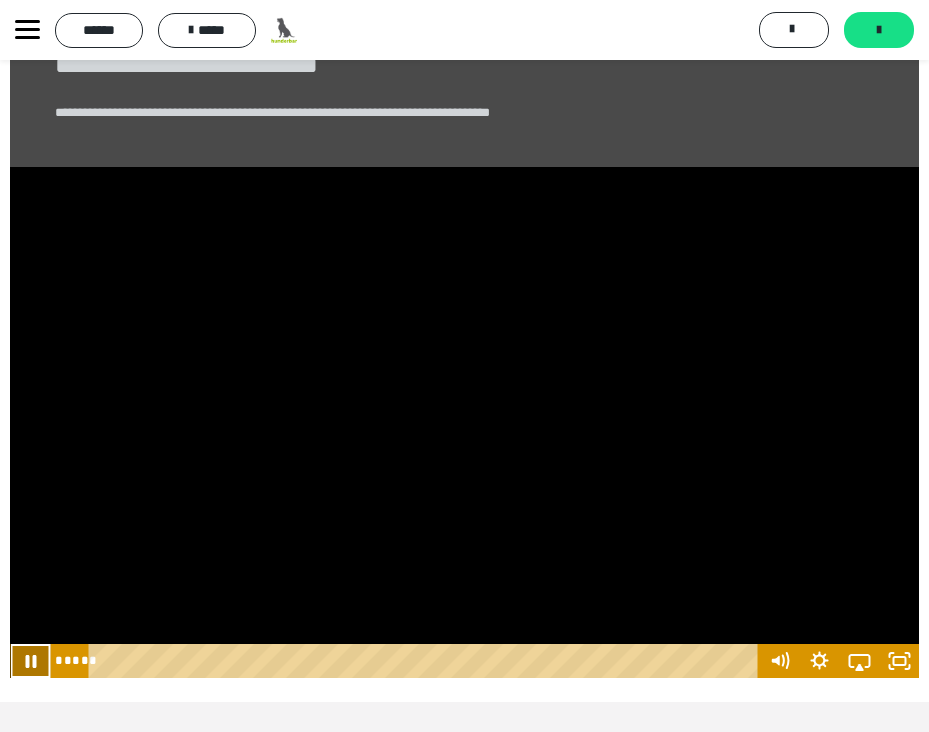 click 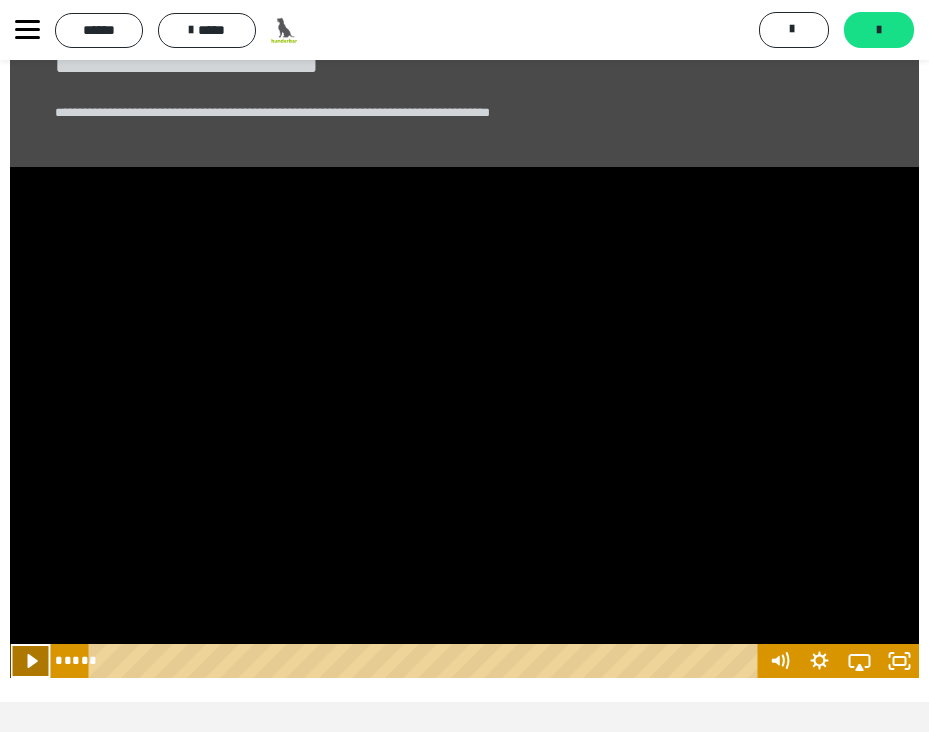 click 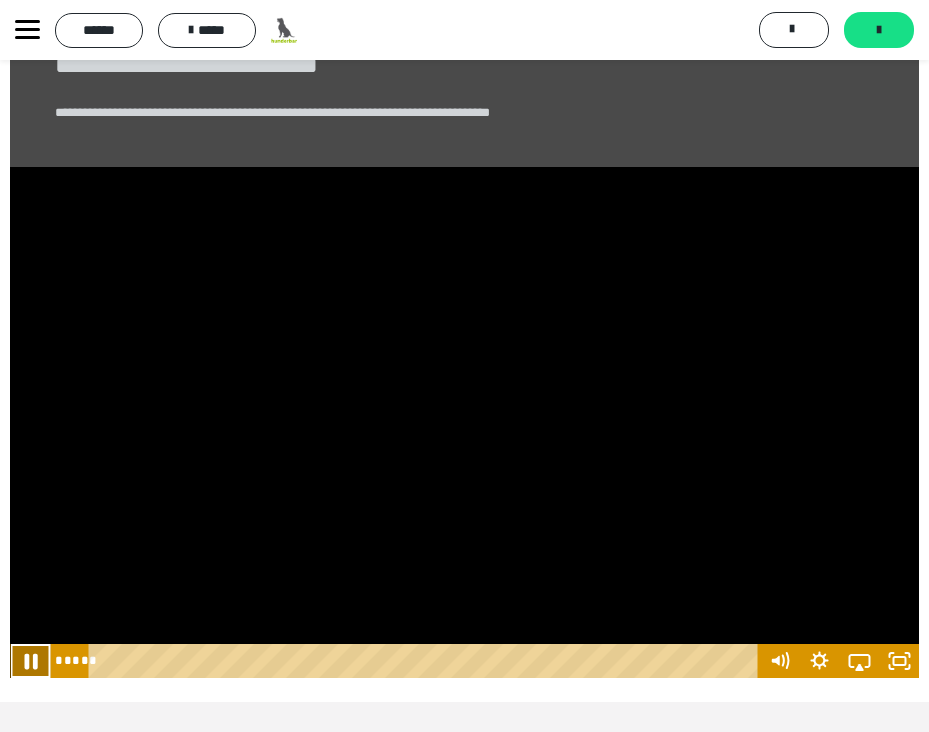 click 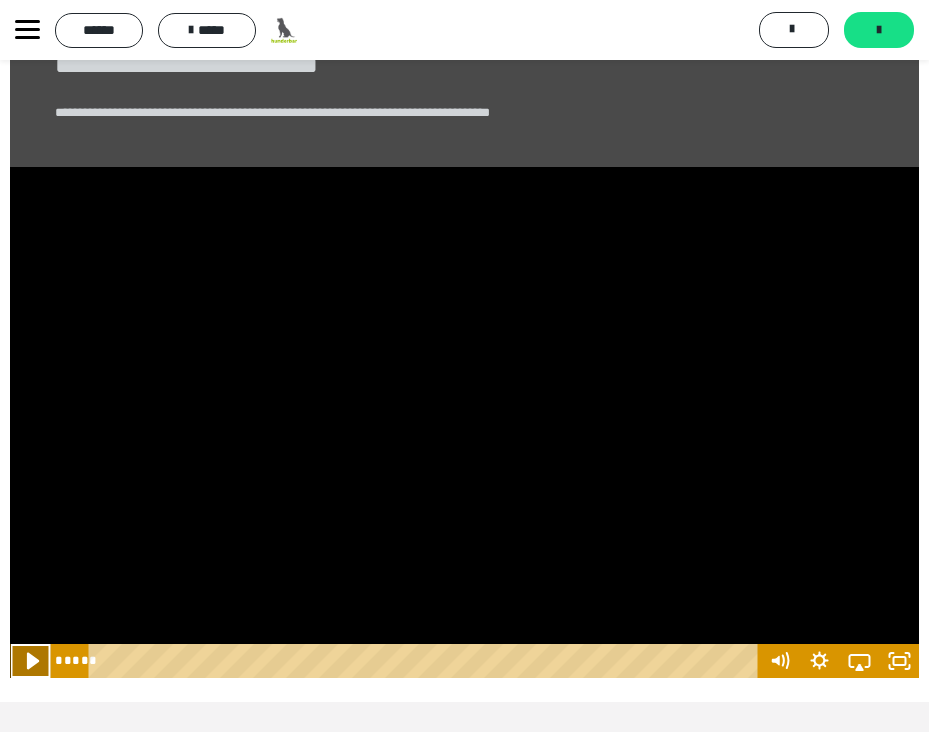 click 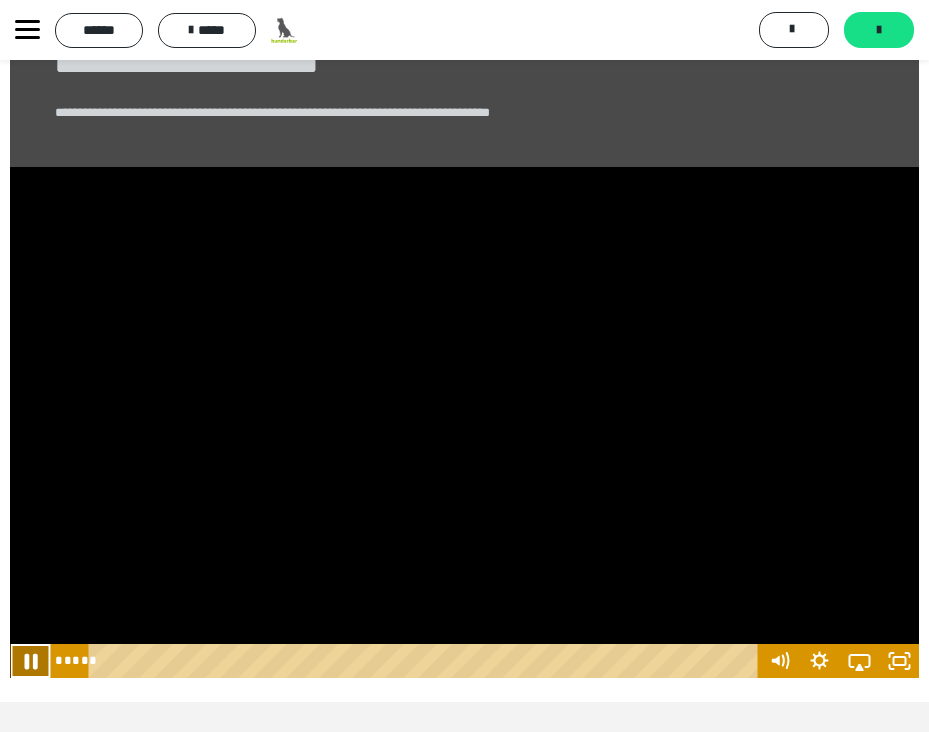 click 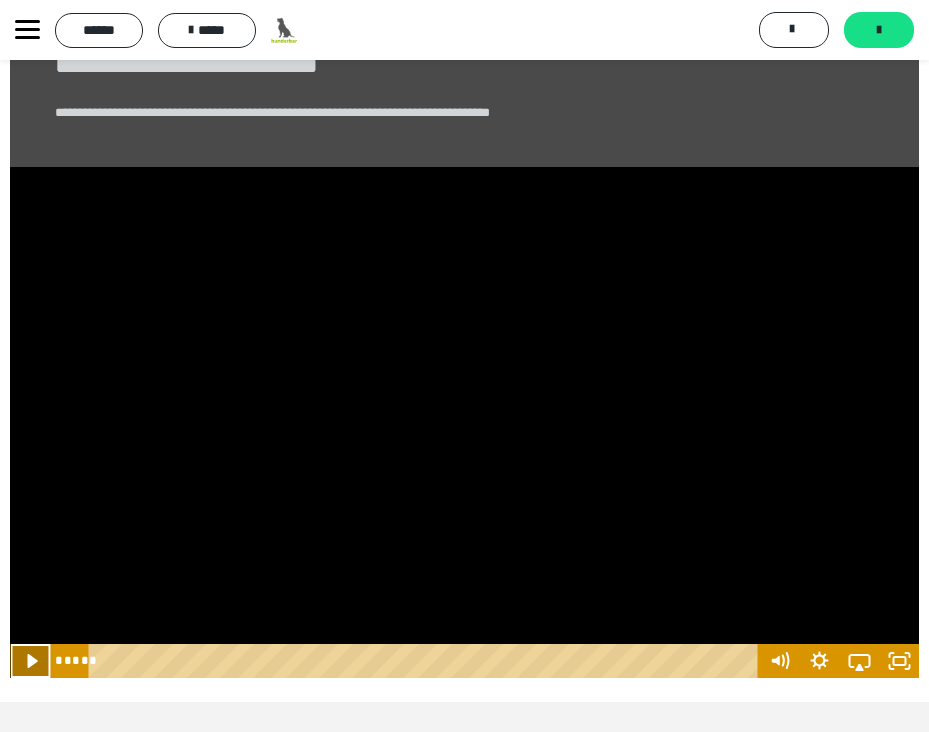 click 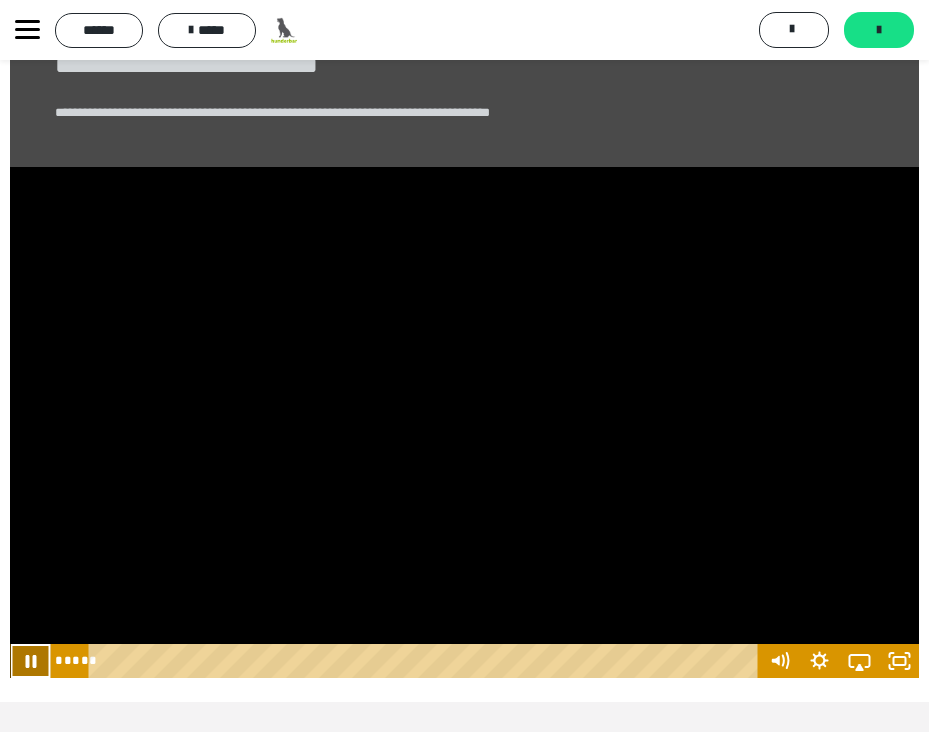 click 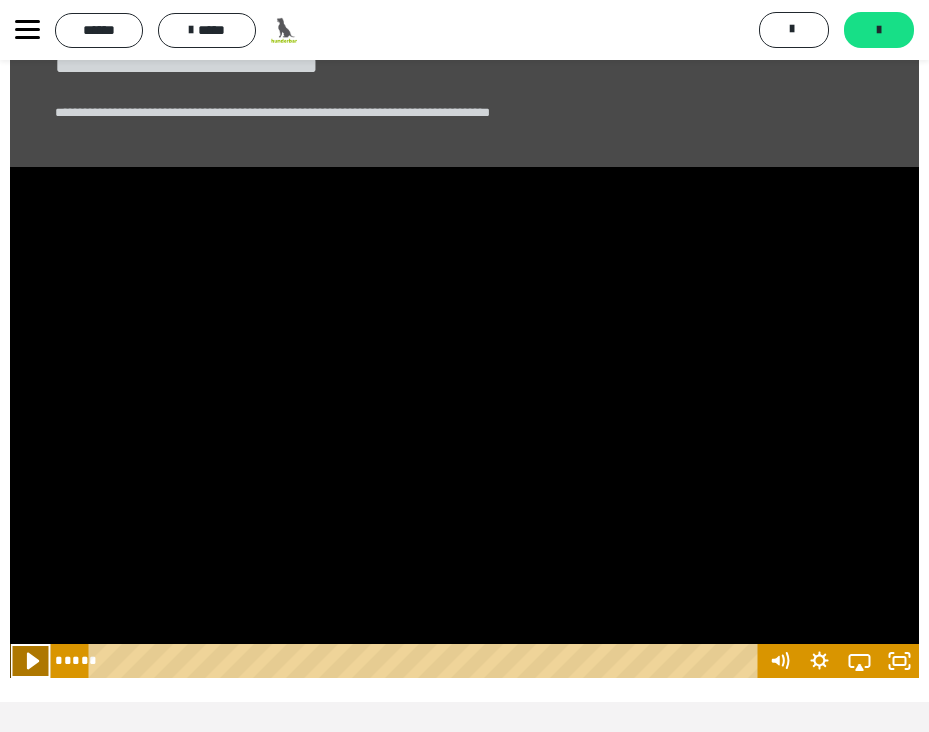 click 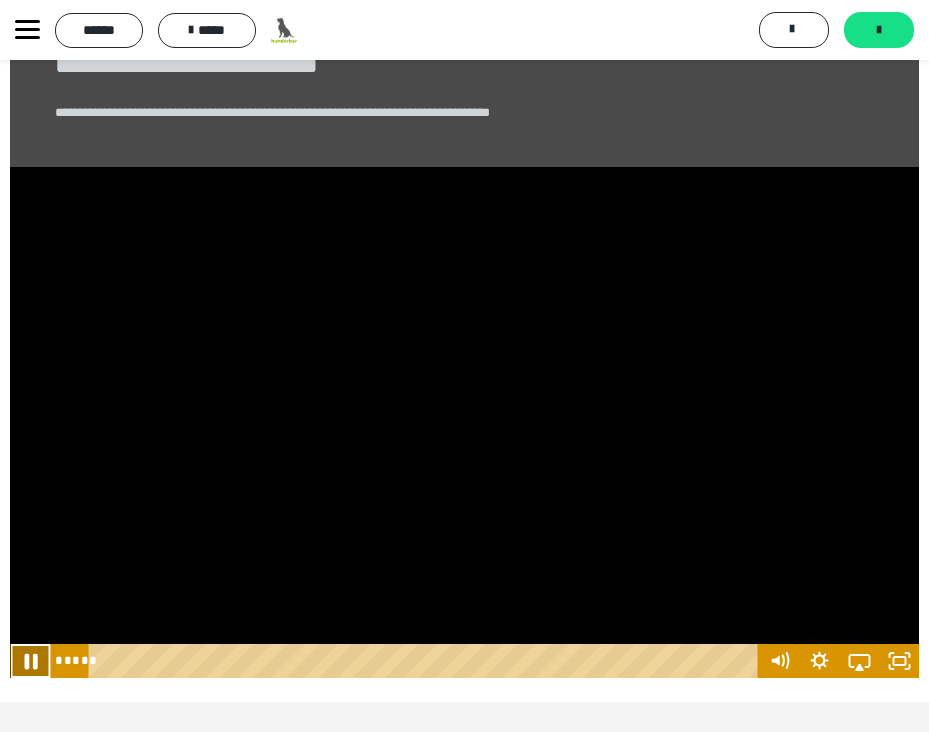 click 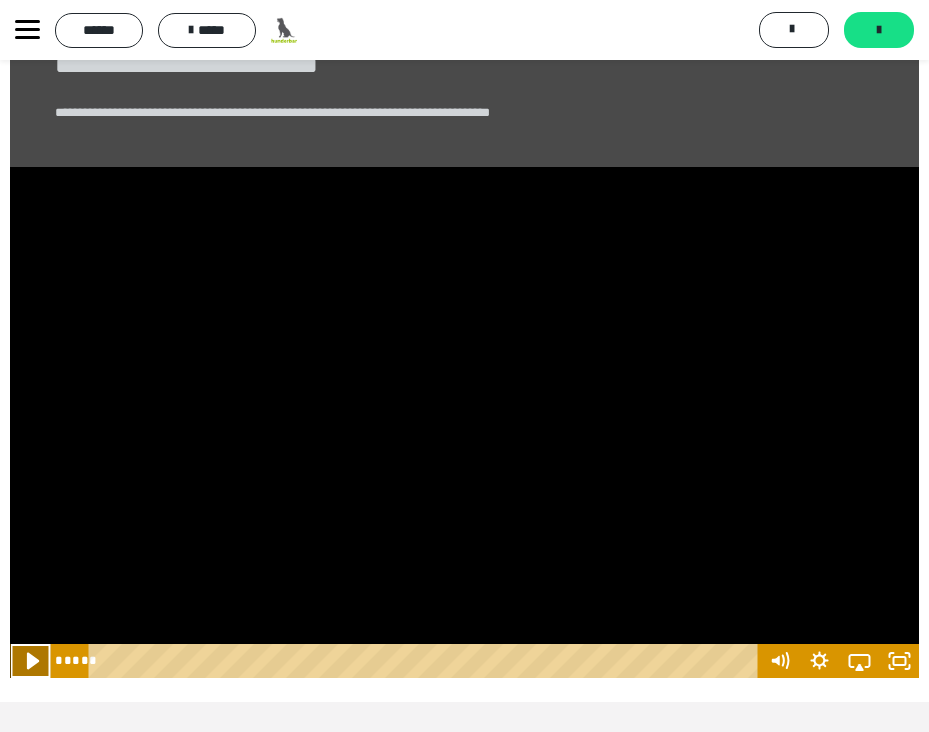 click 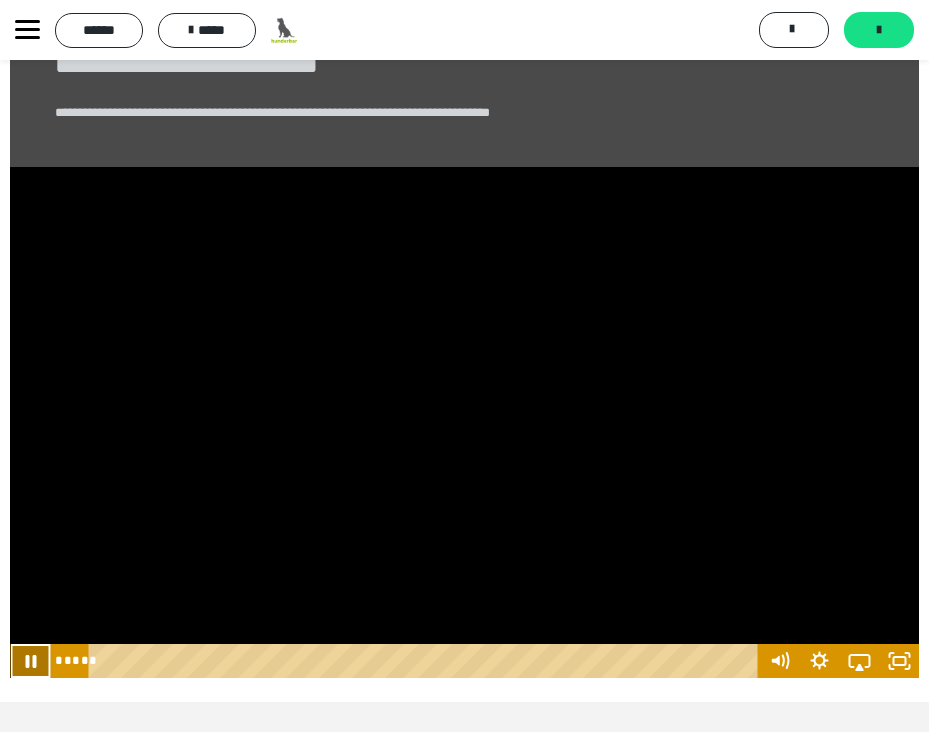click 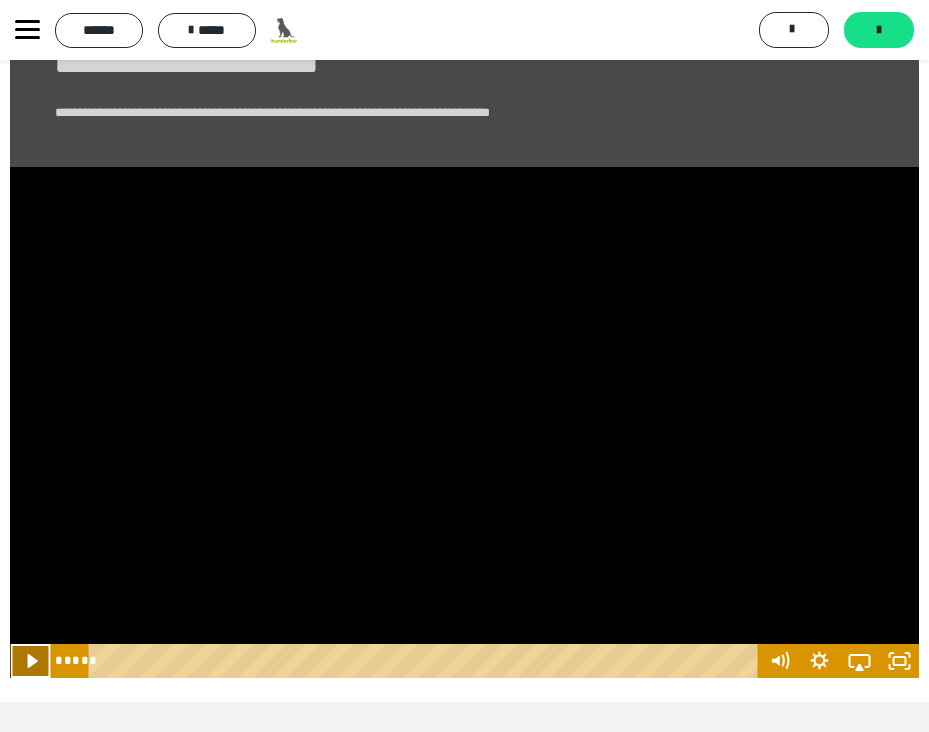 click 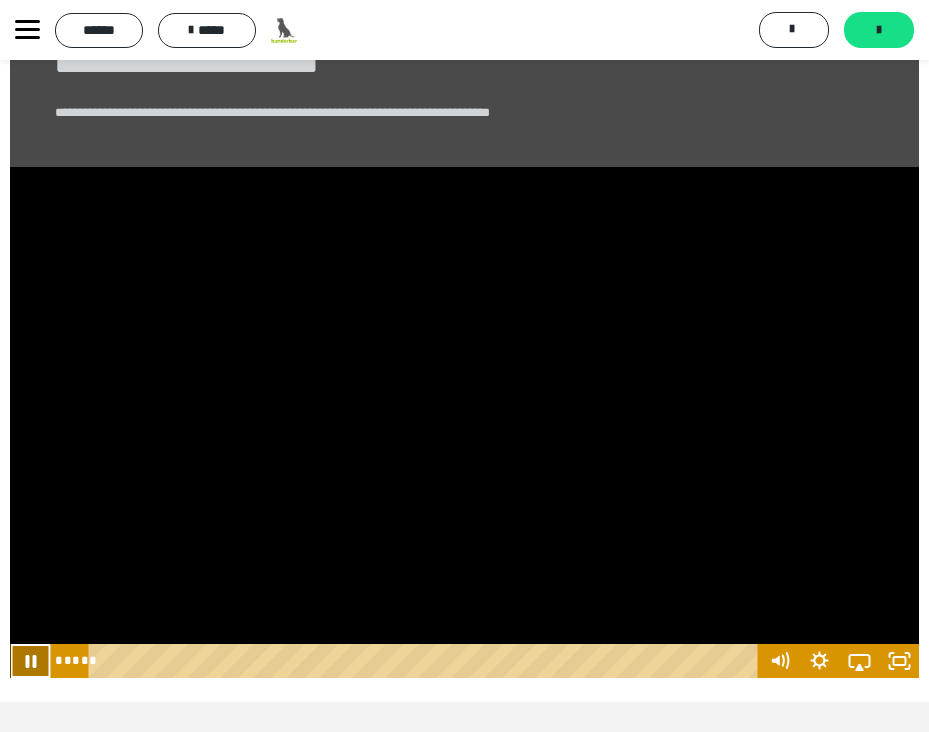 click 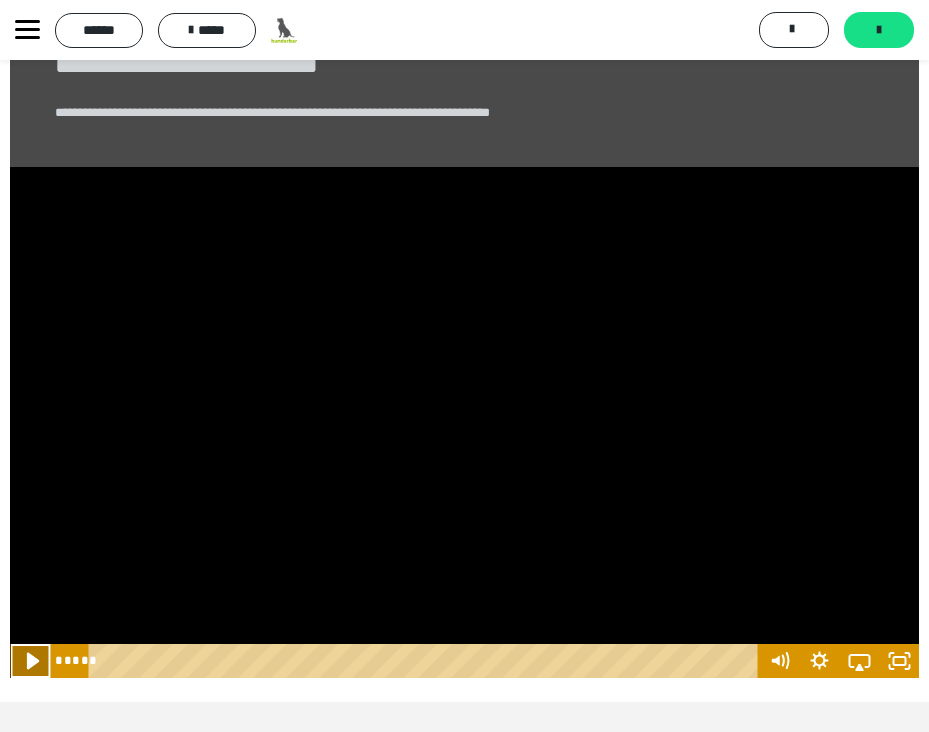 click 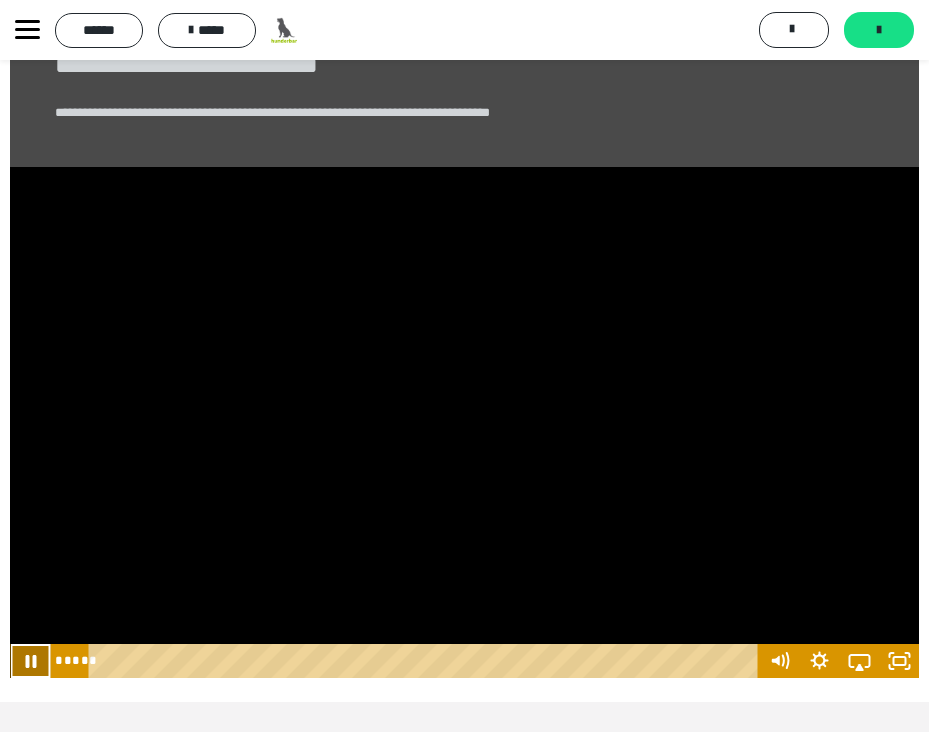 click 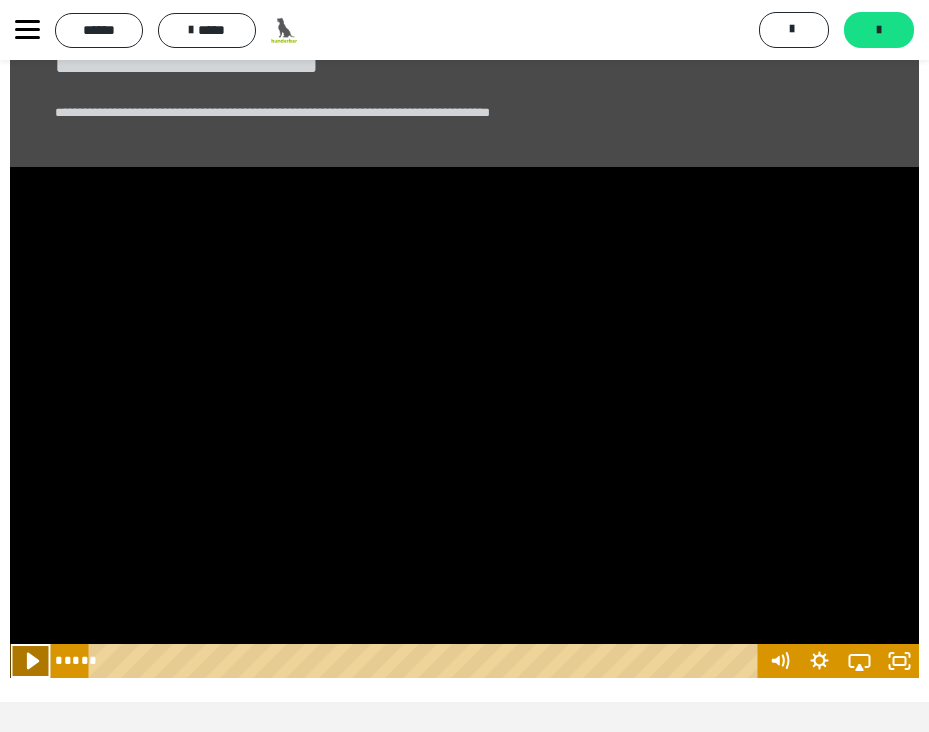 click 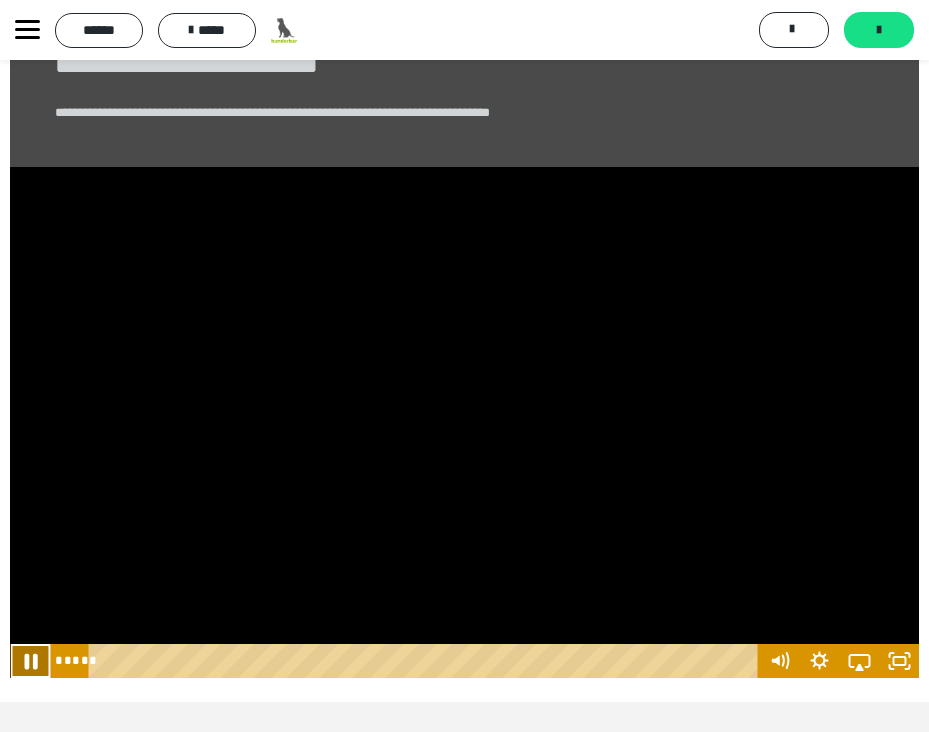 click 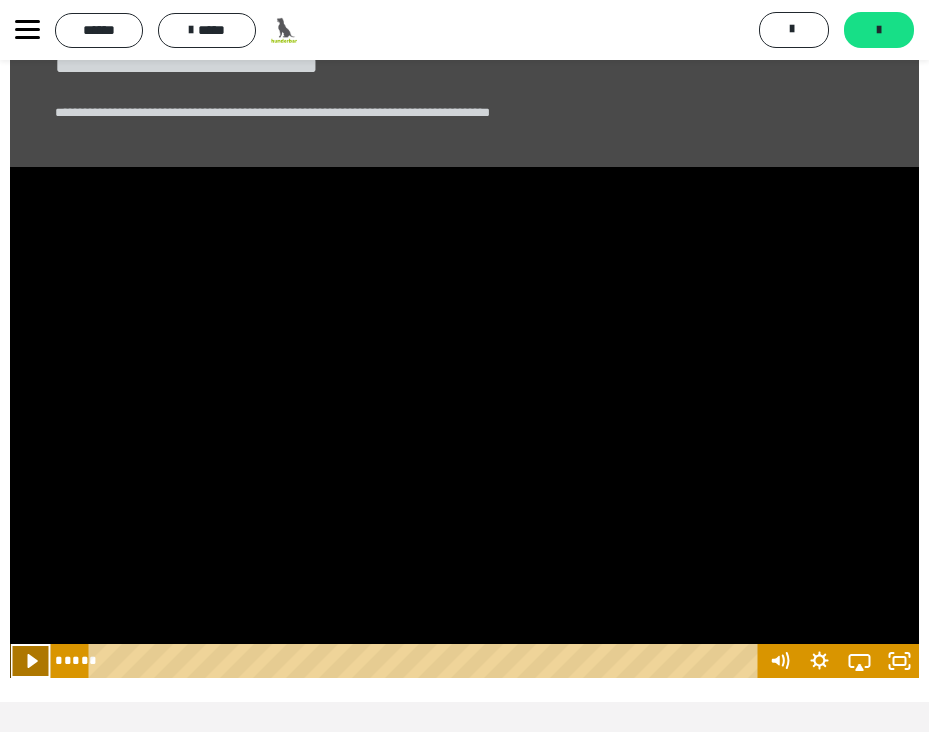 click 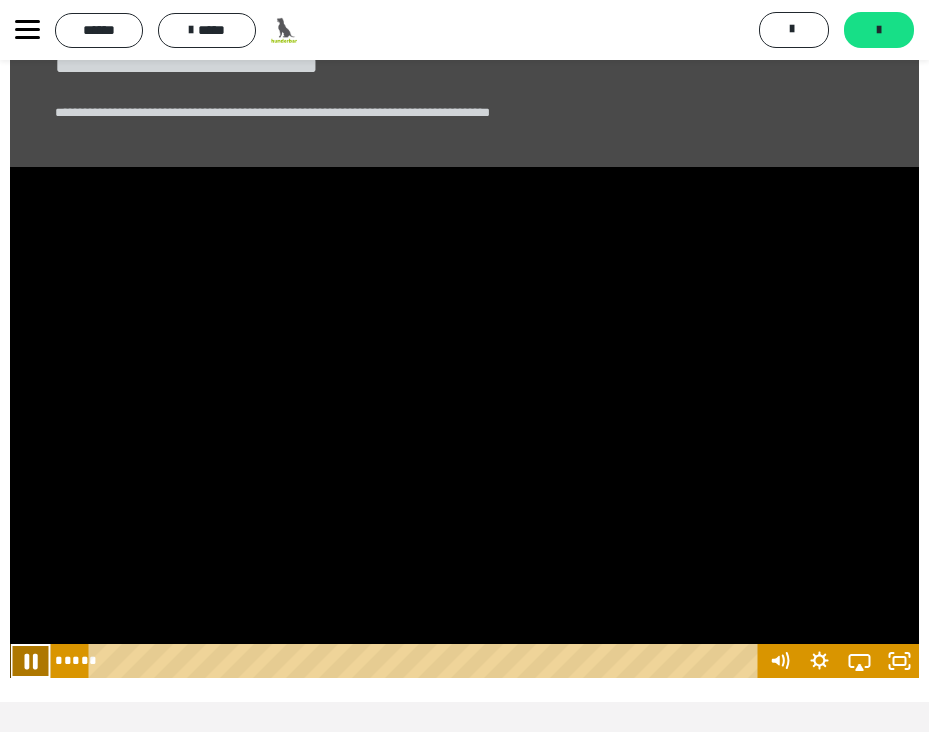 click 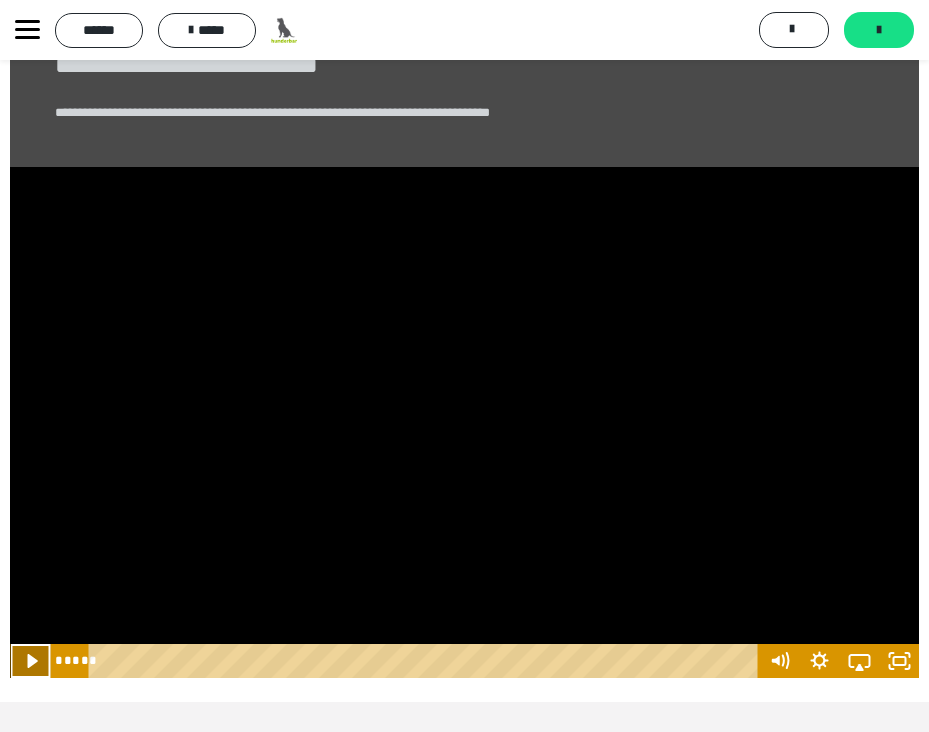click 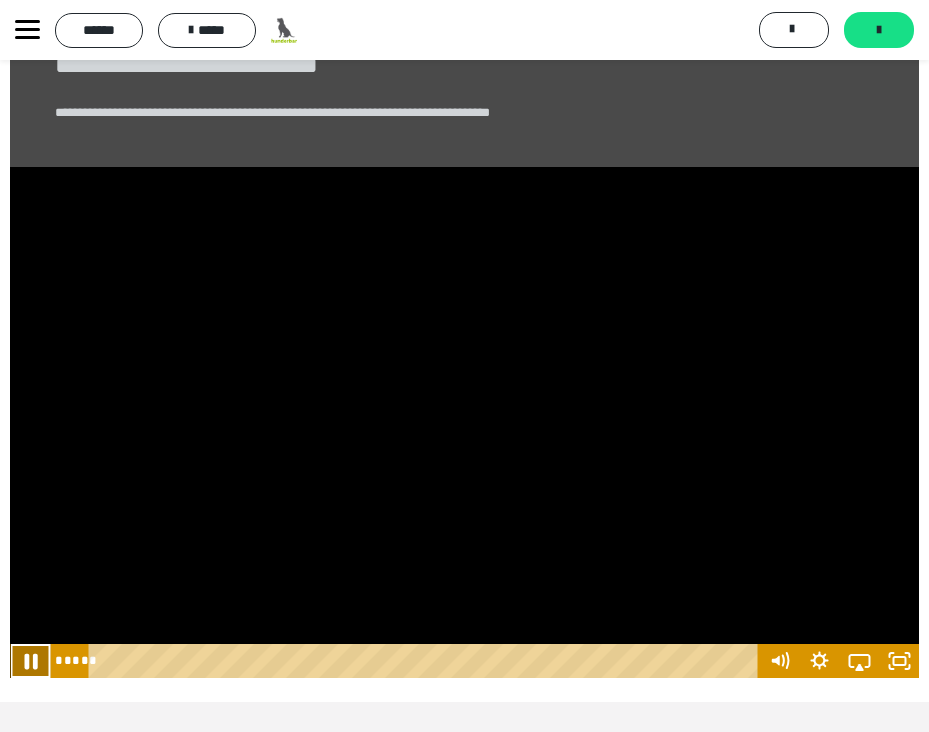 click 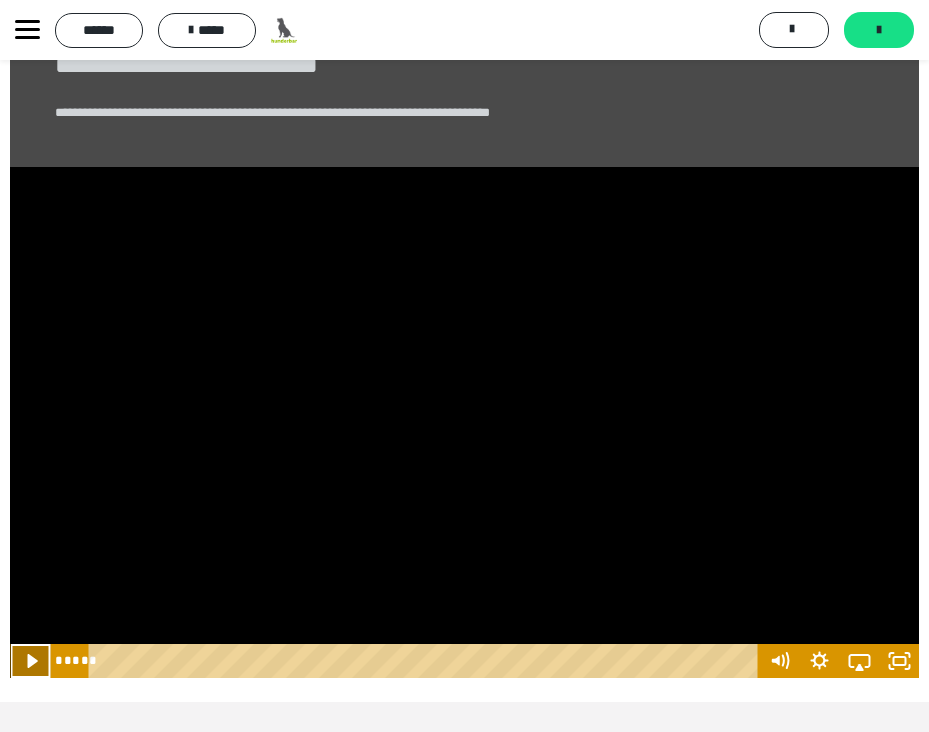 click 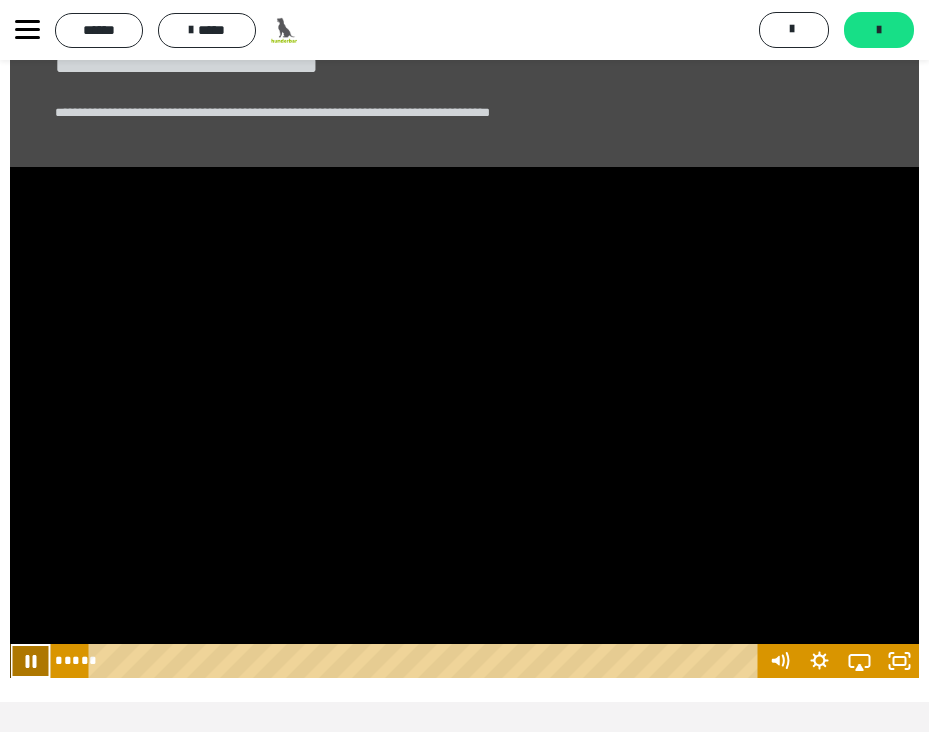 click 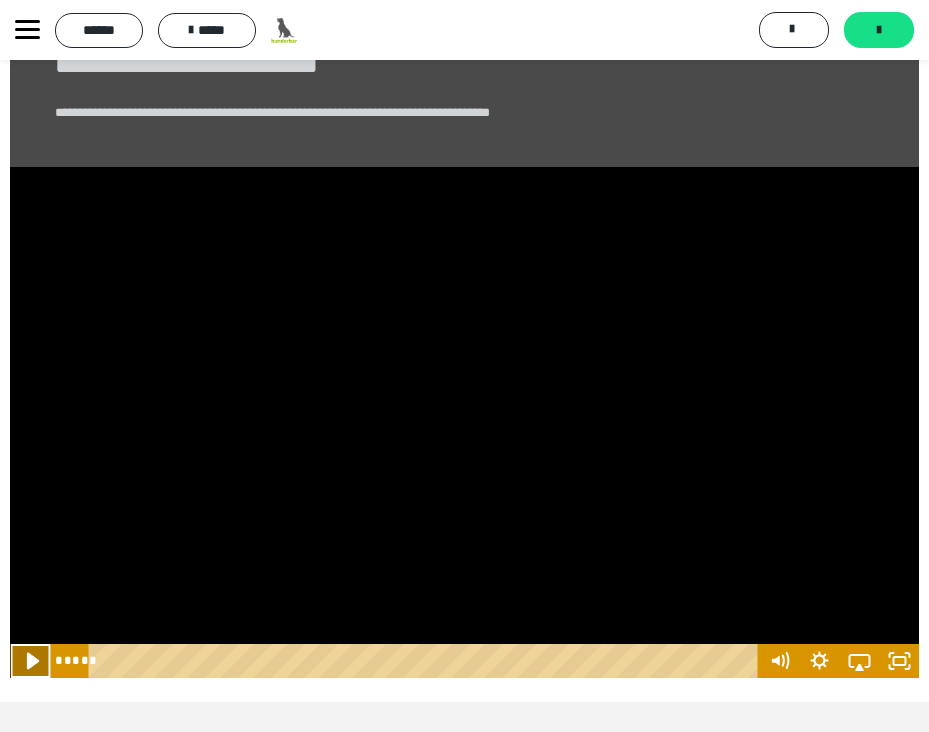 click 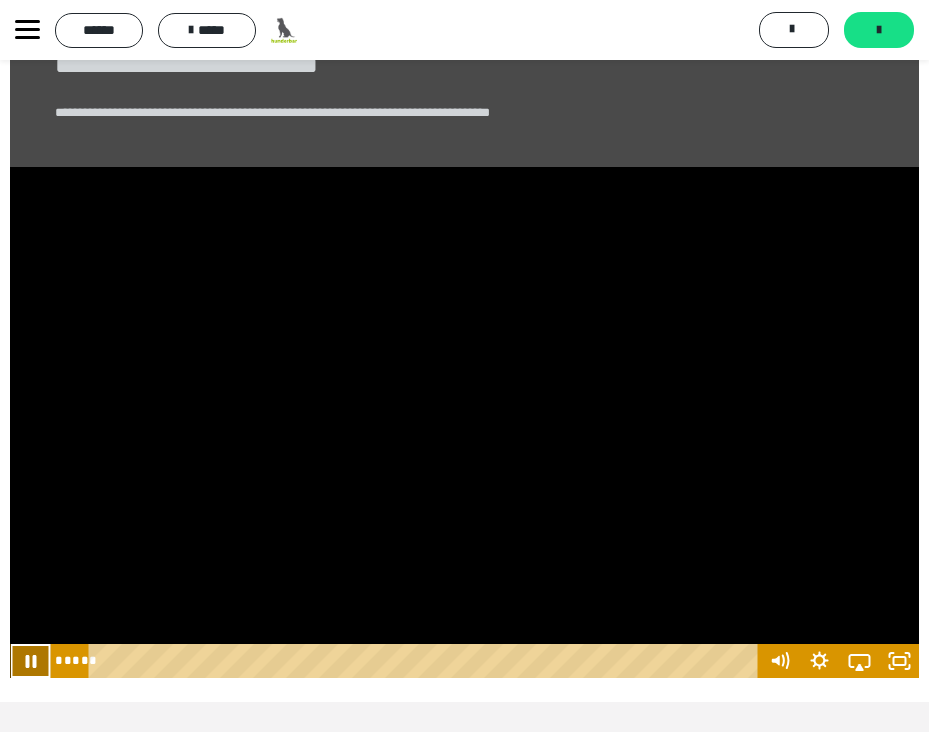 click 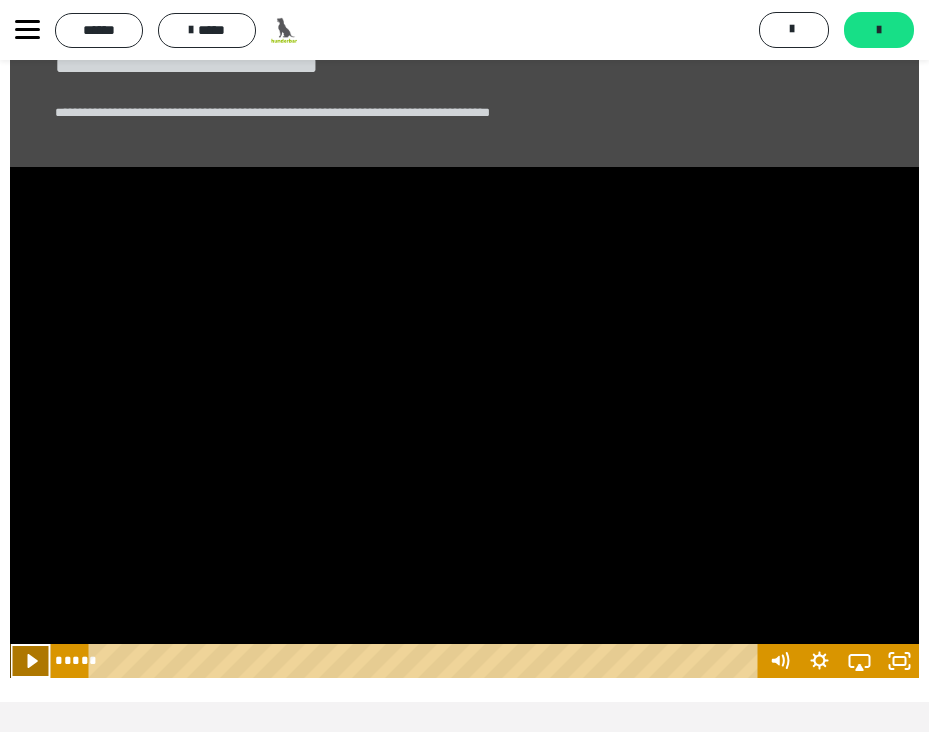 click 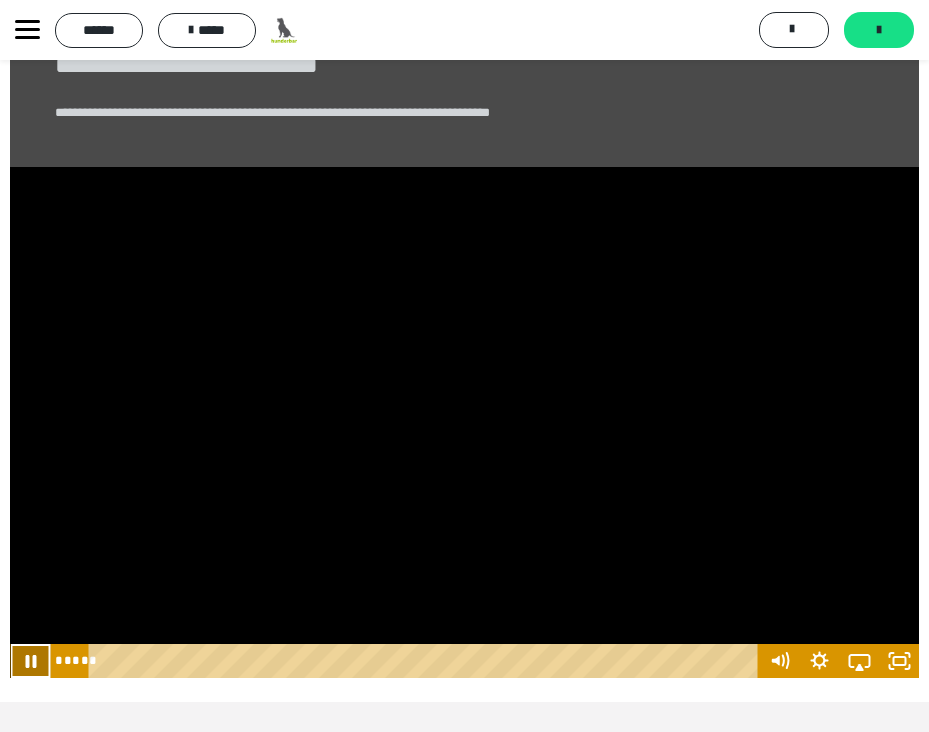 click 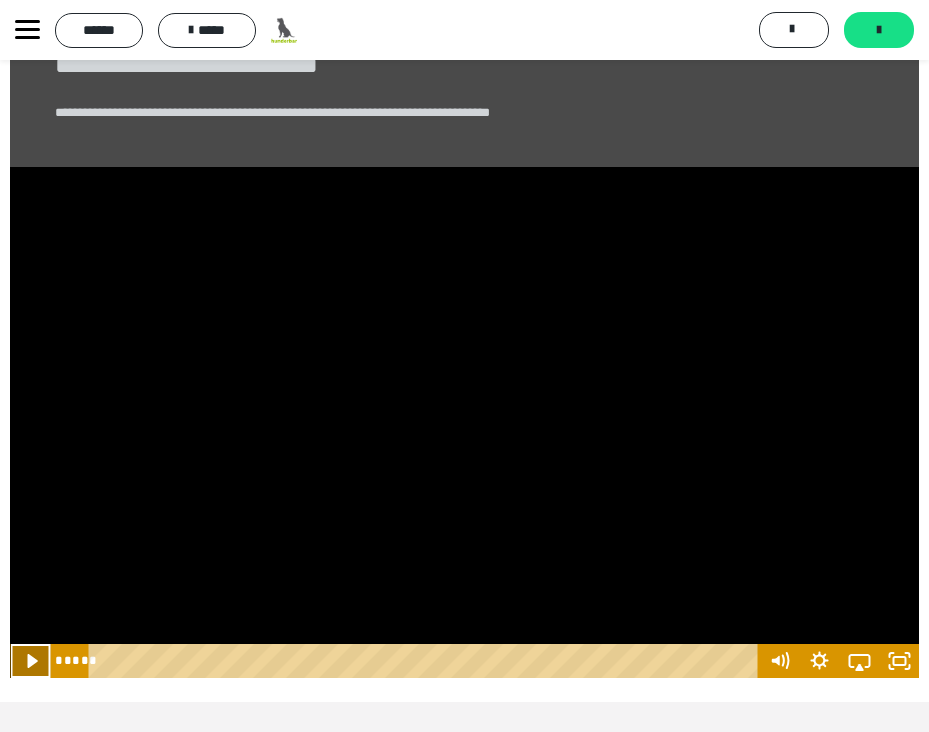 click 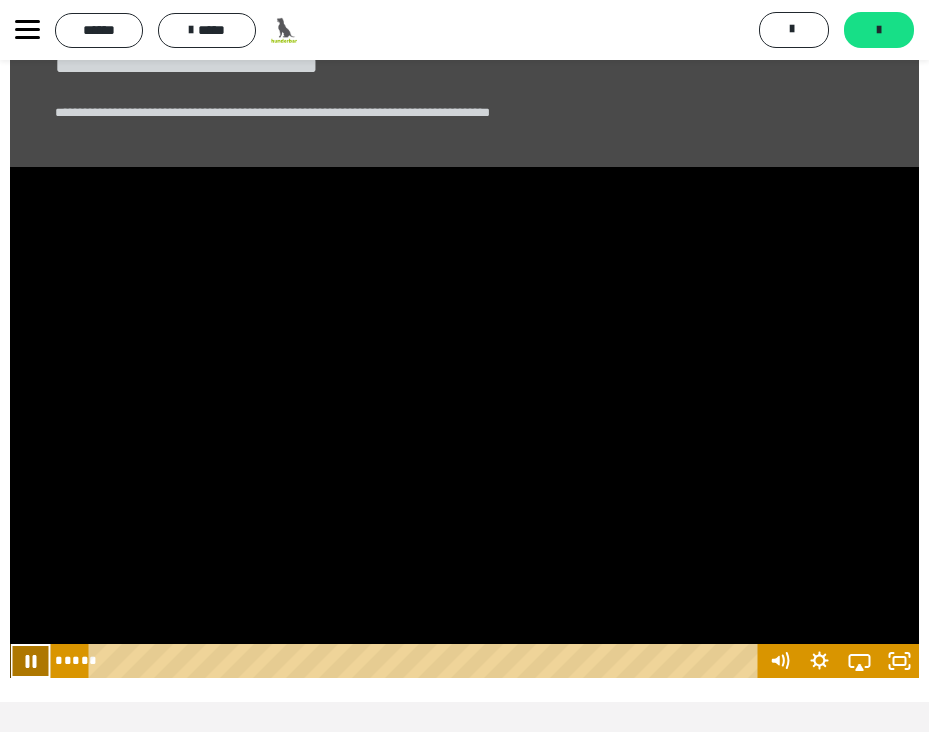 click 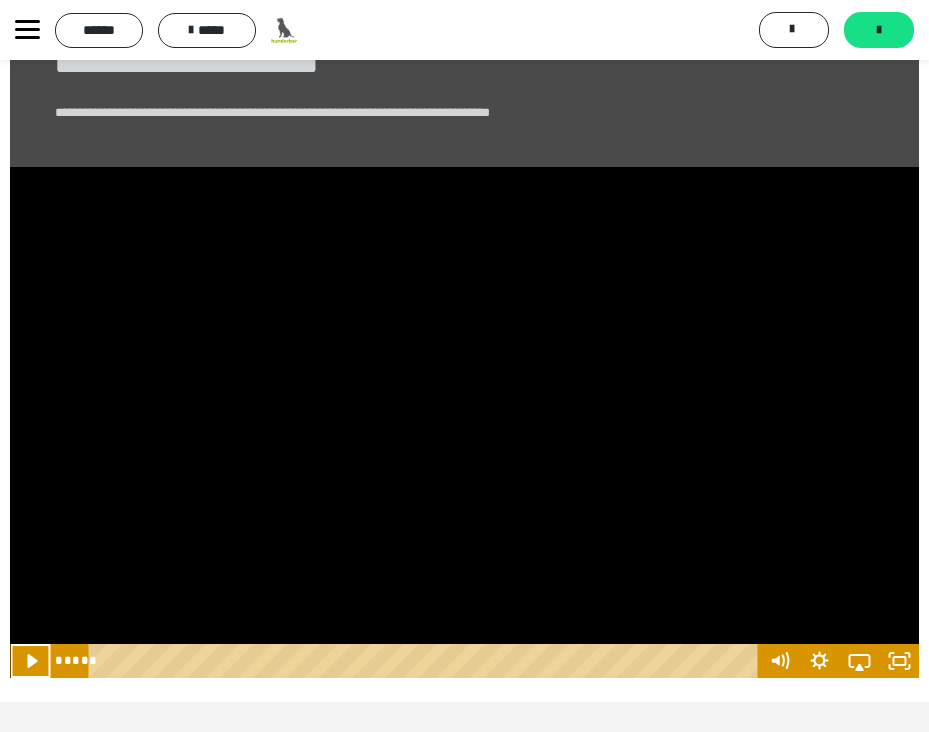 click at bounding box center [30, 661] 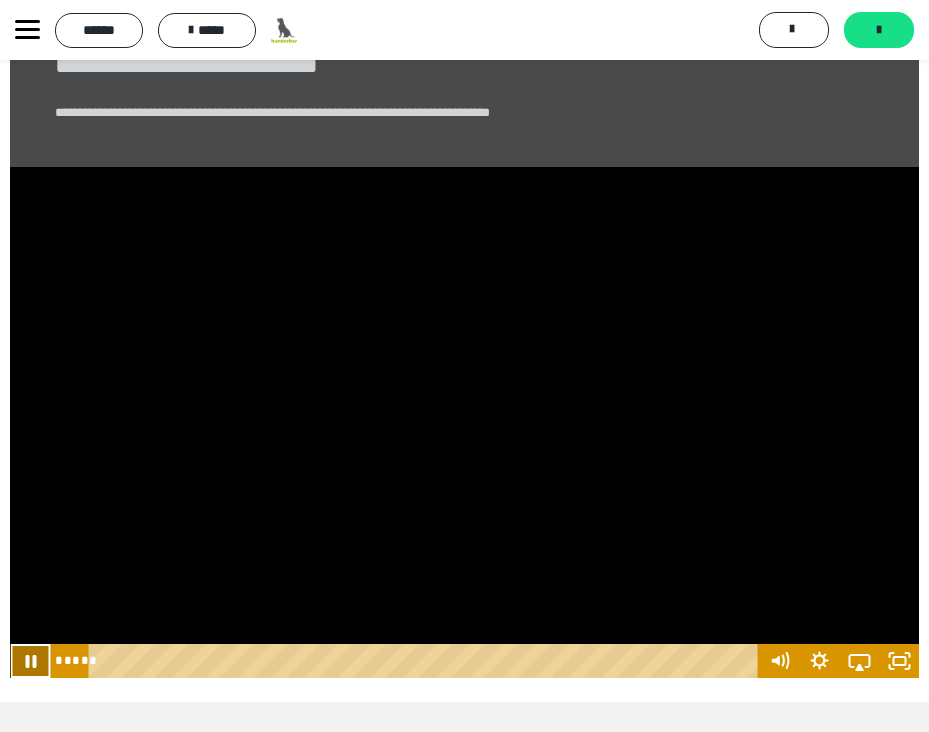 click 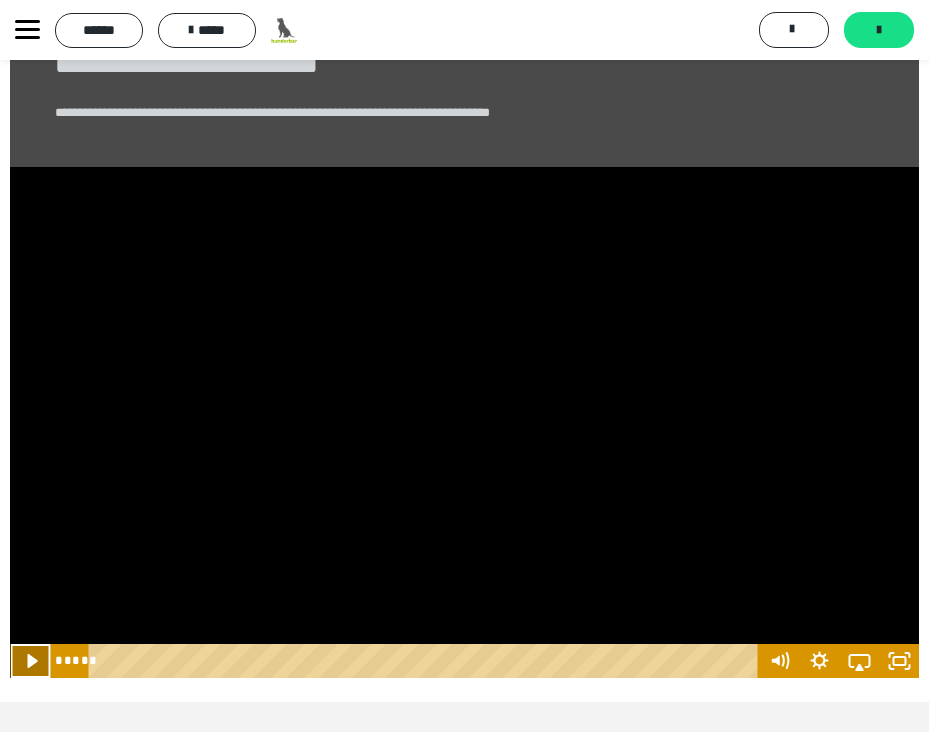 click 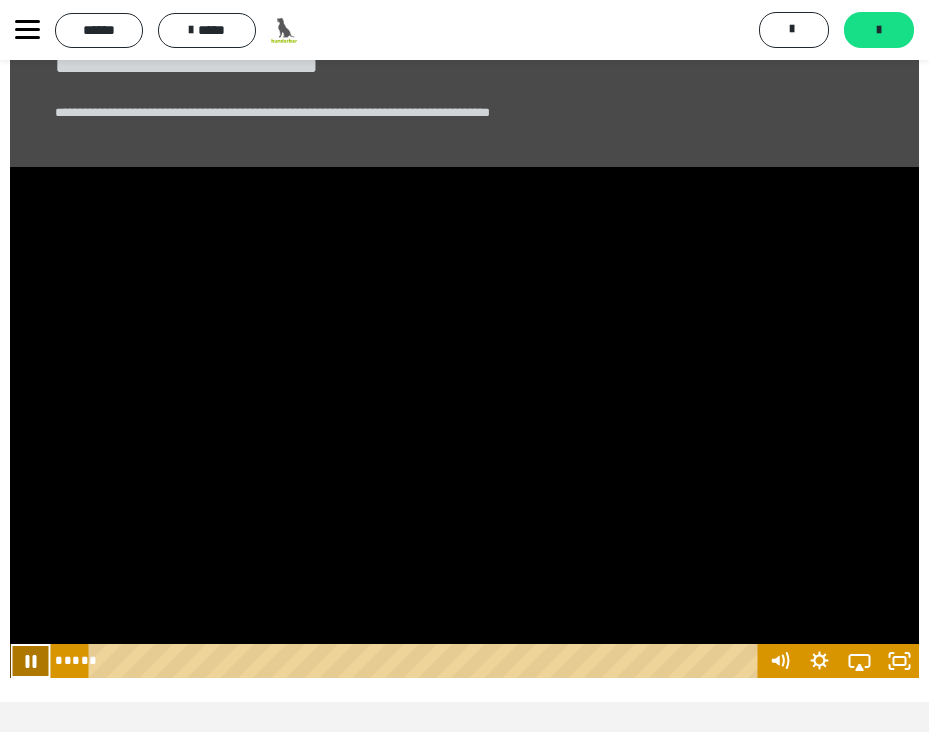 click 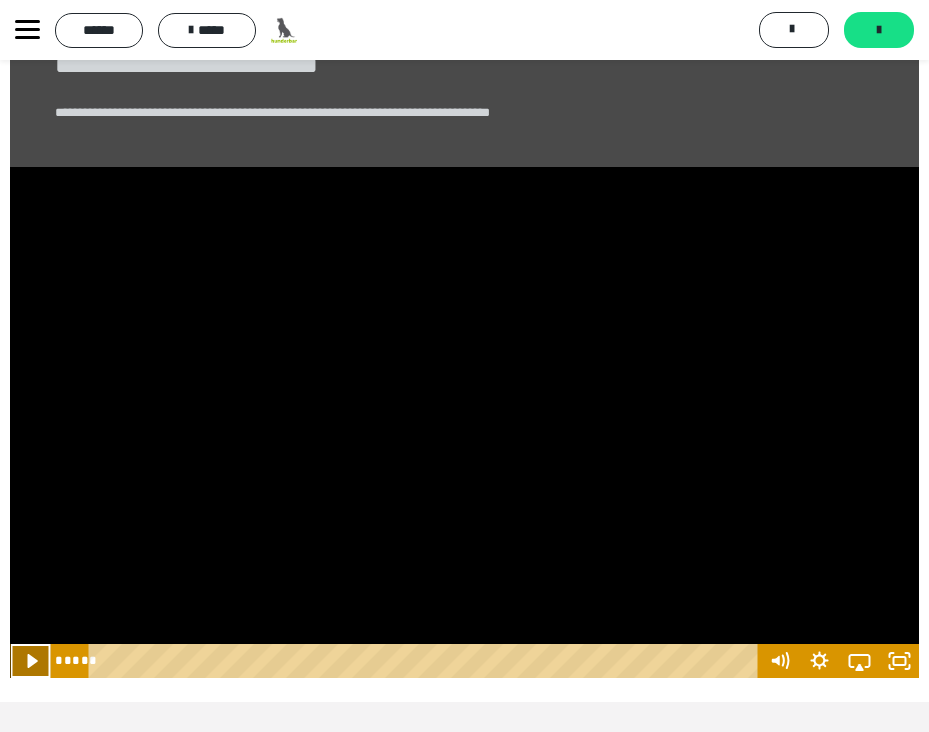 click 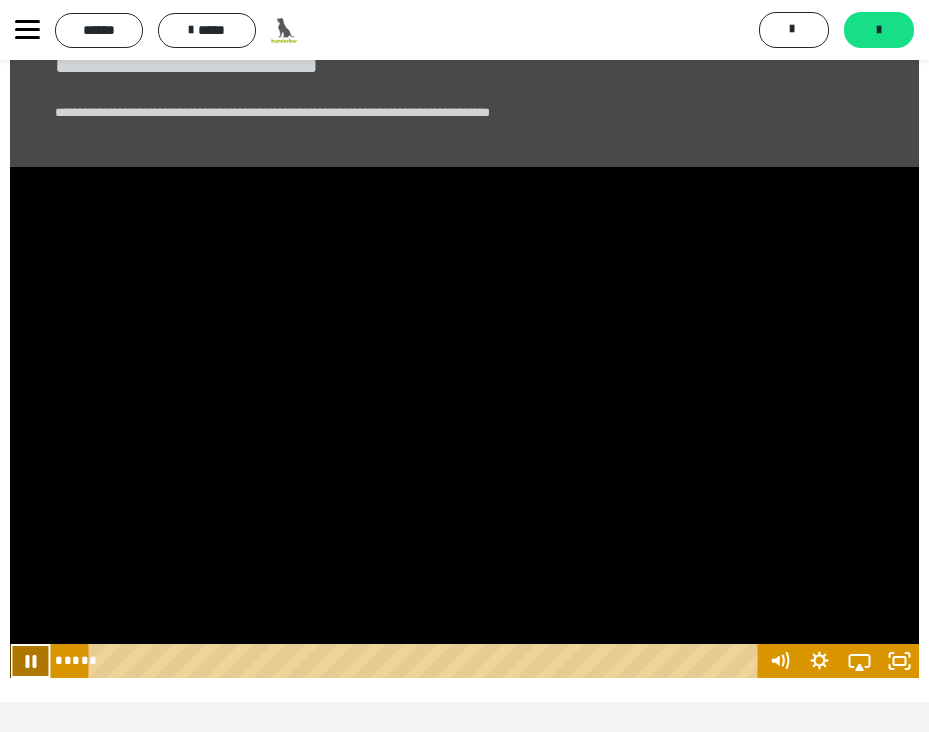 click 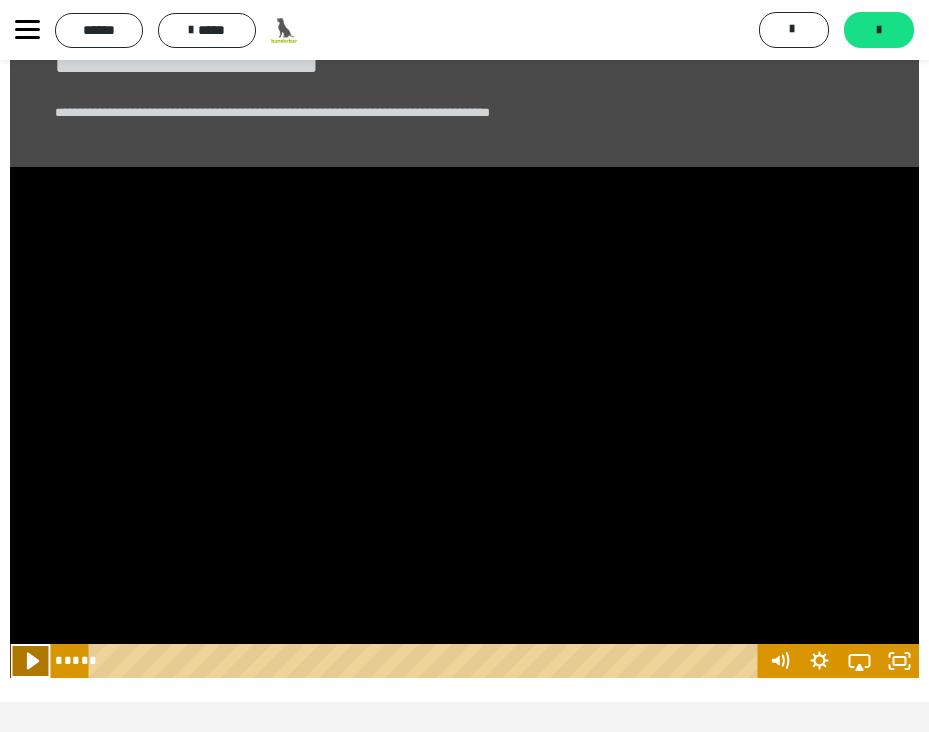 click 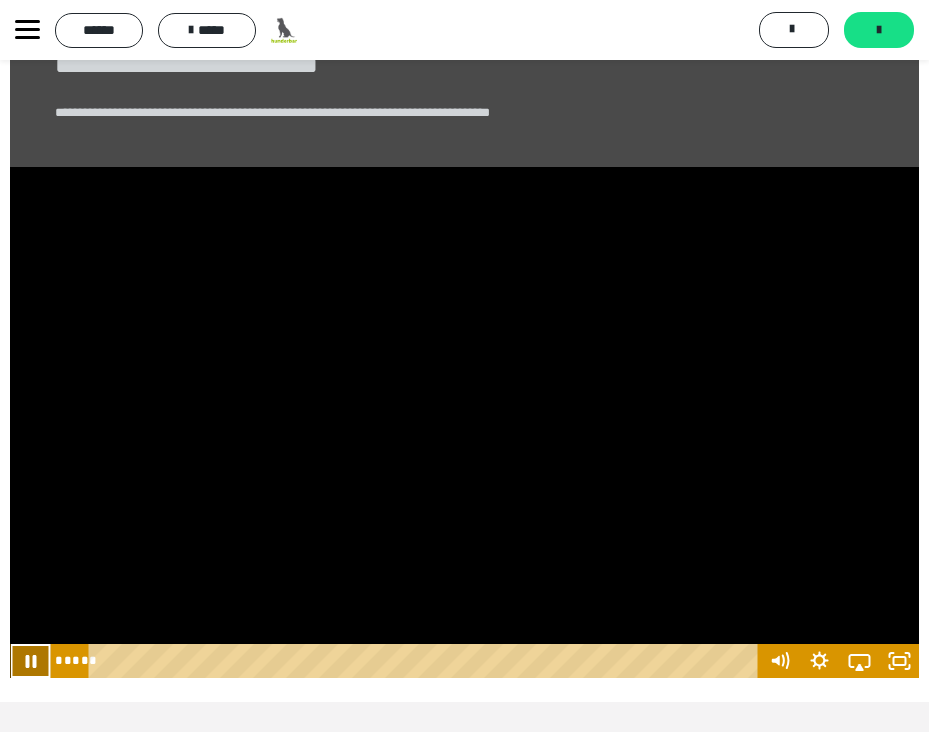 click 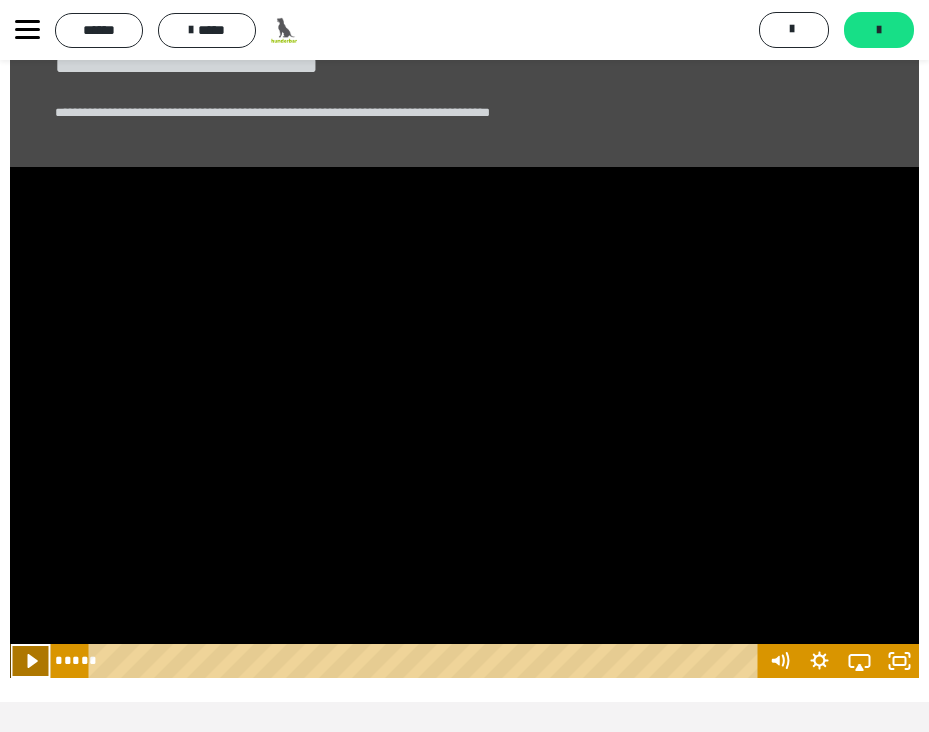 click 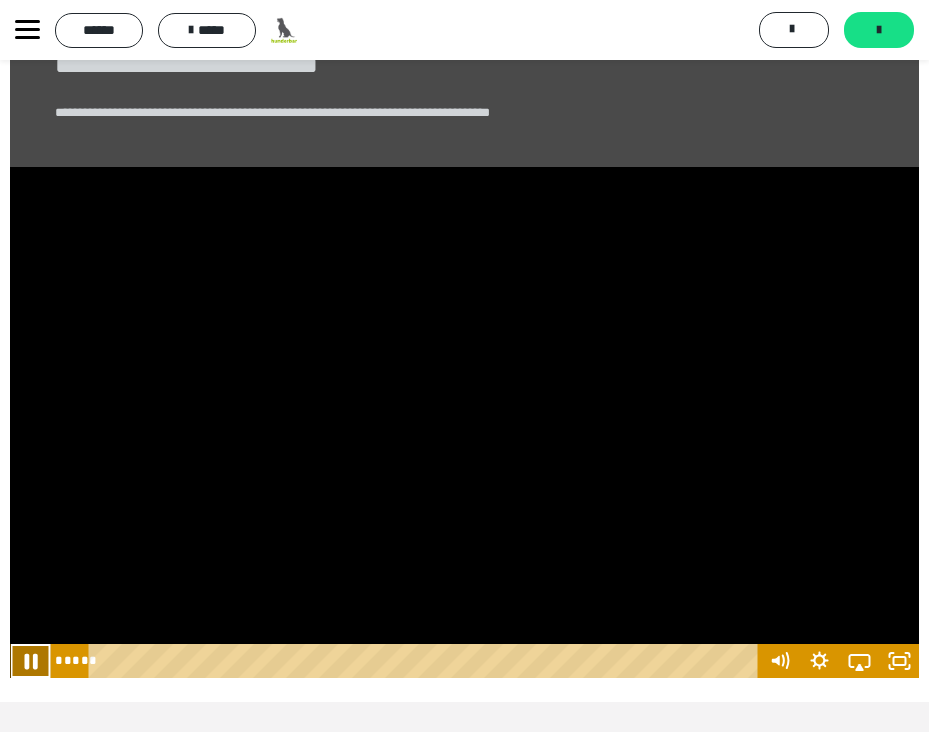 click 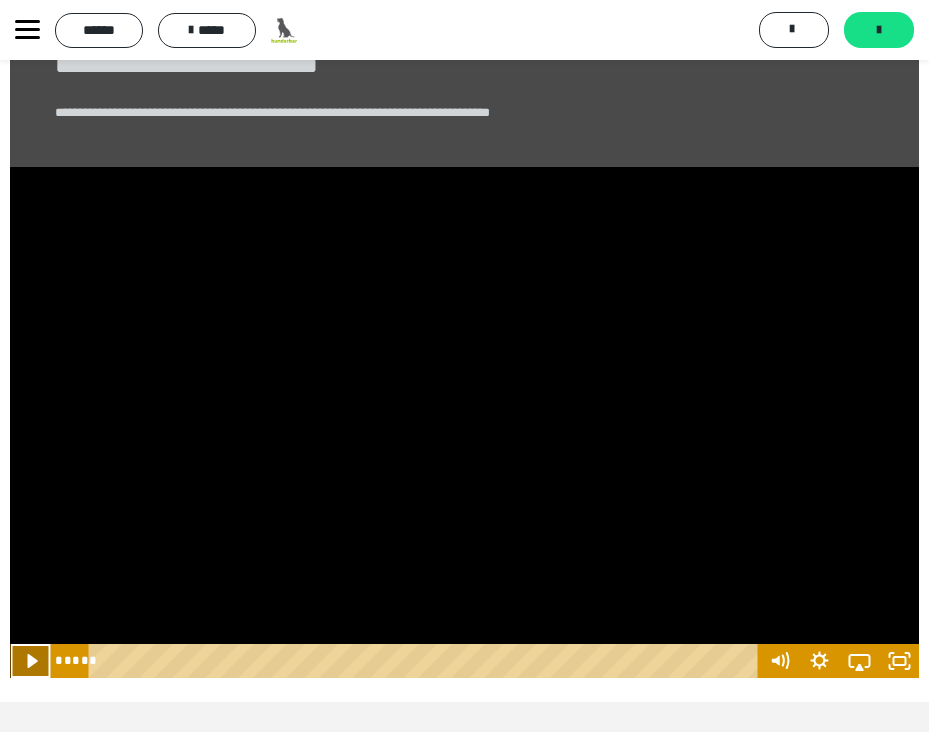 click 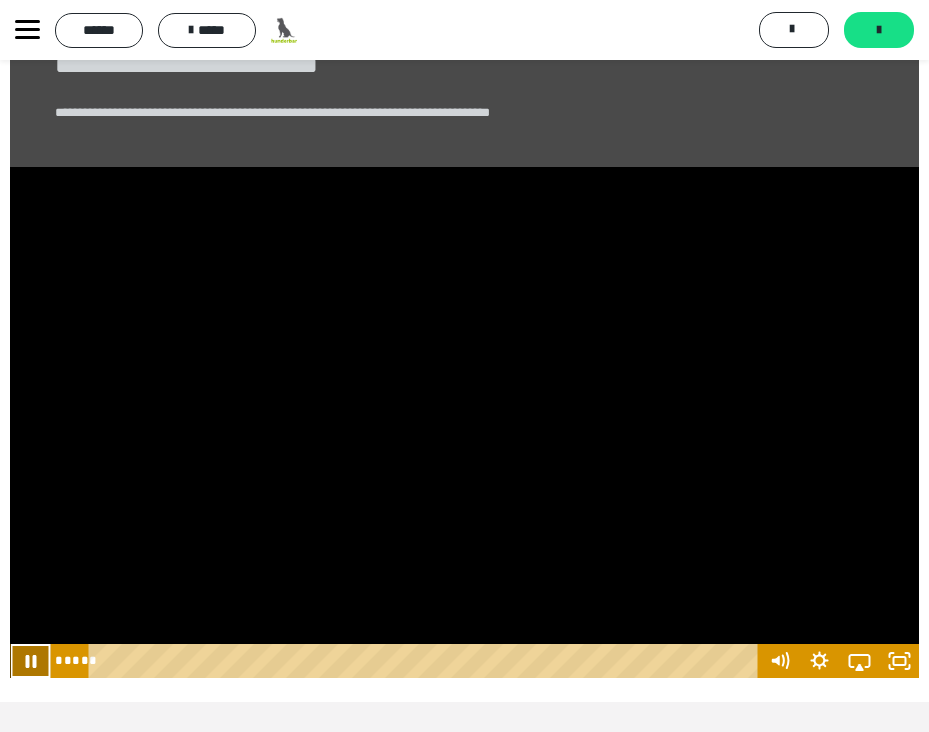 click 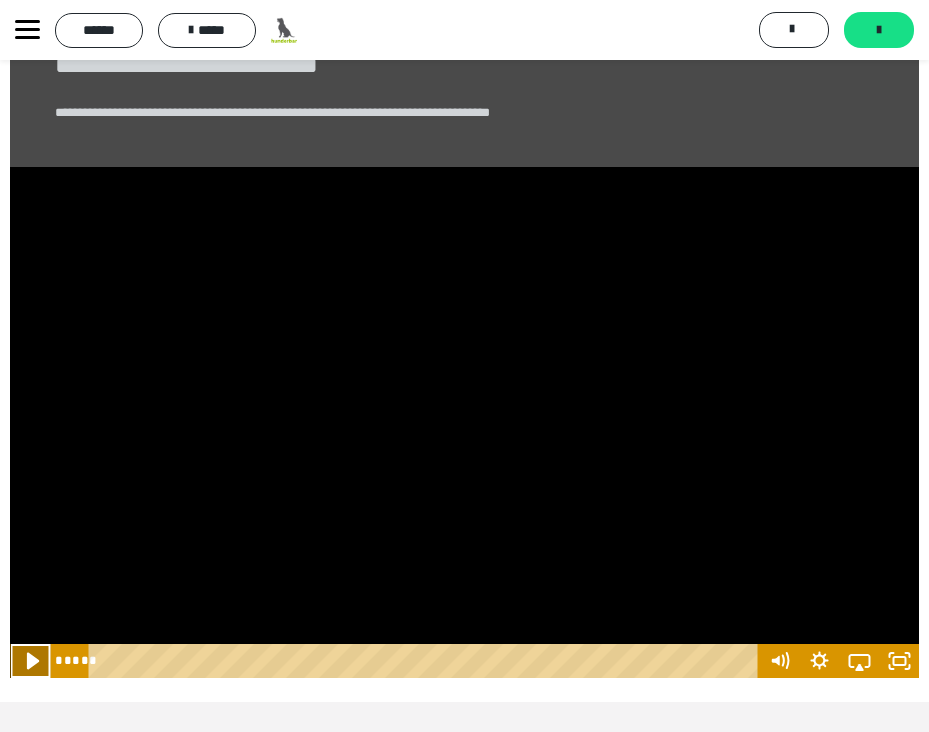 click 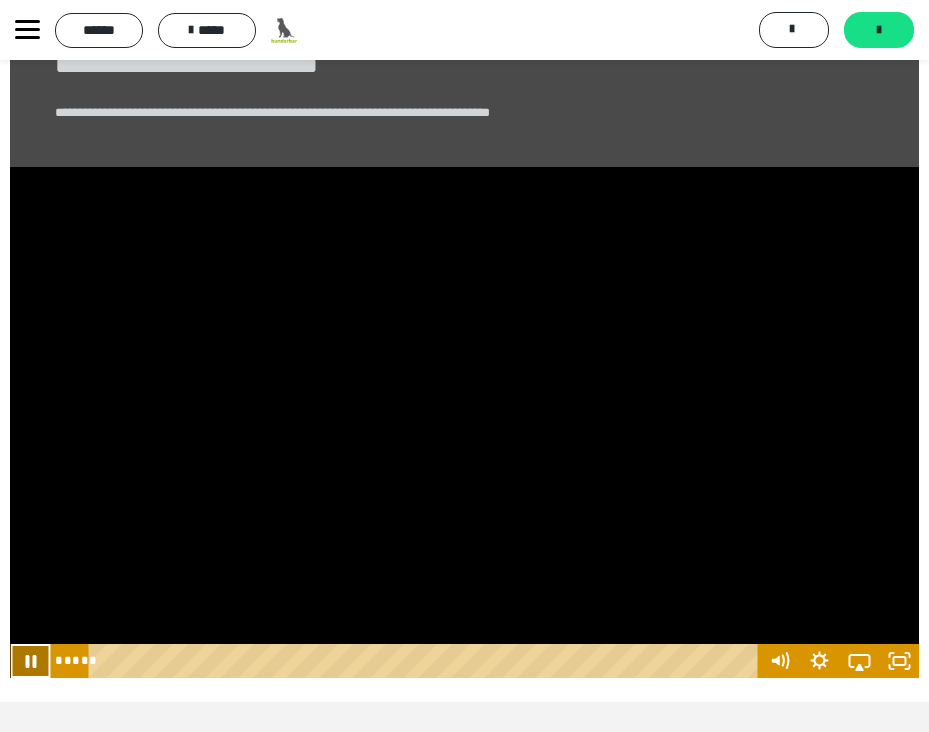 click 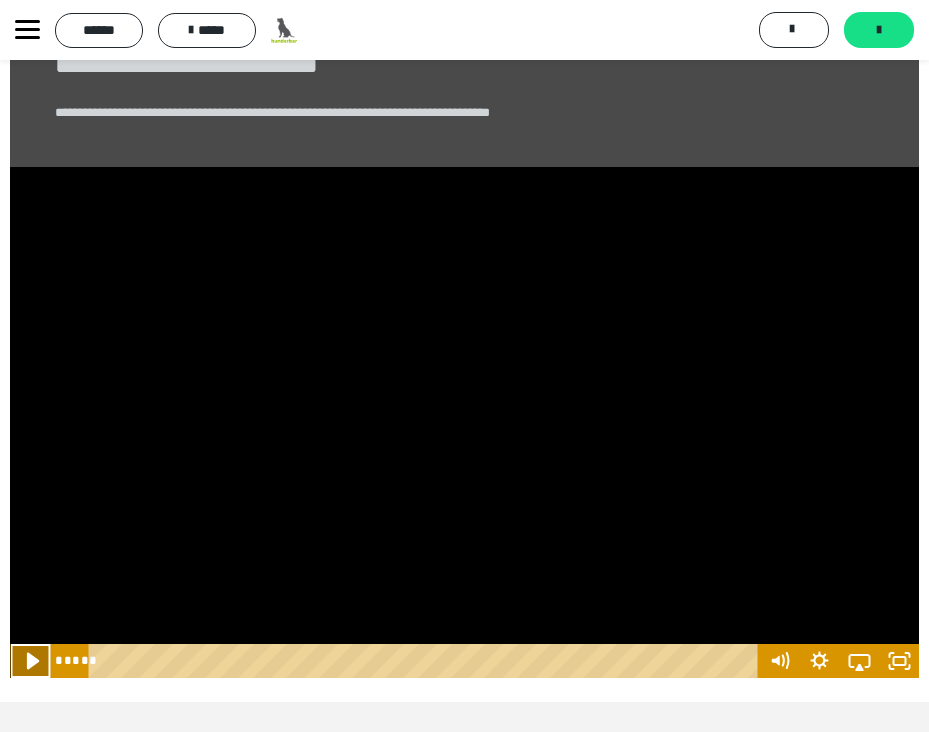 click 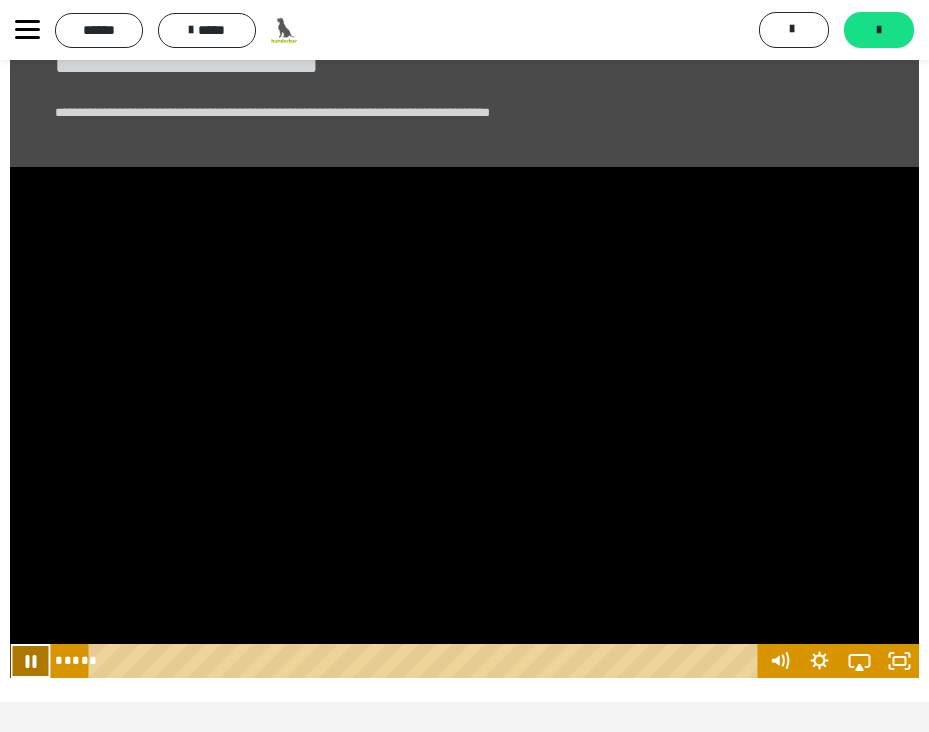 click 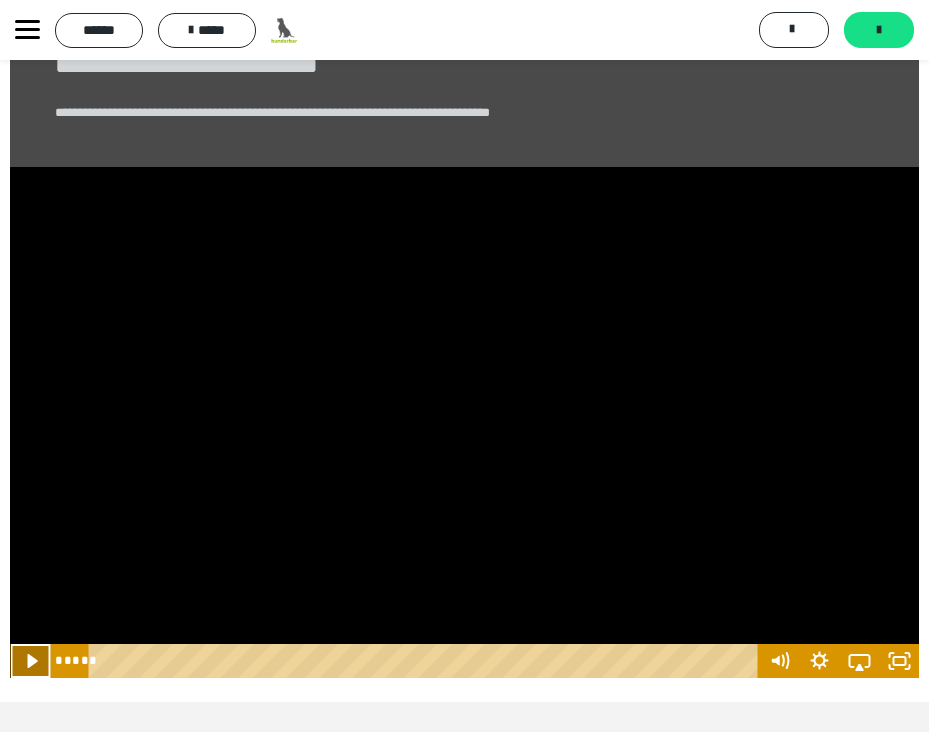 click 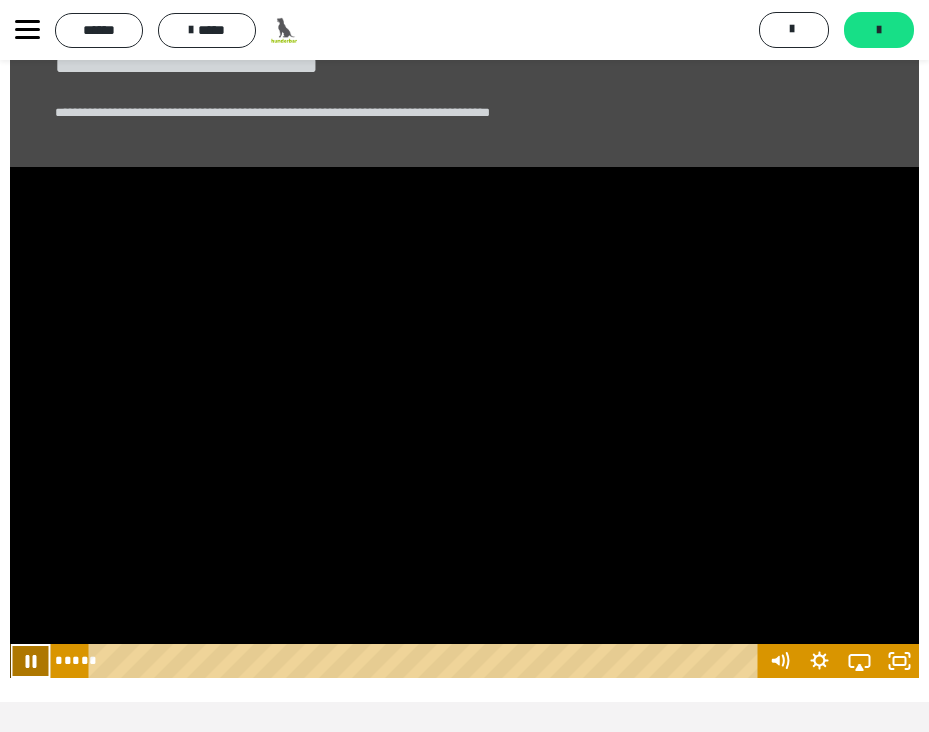 click 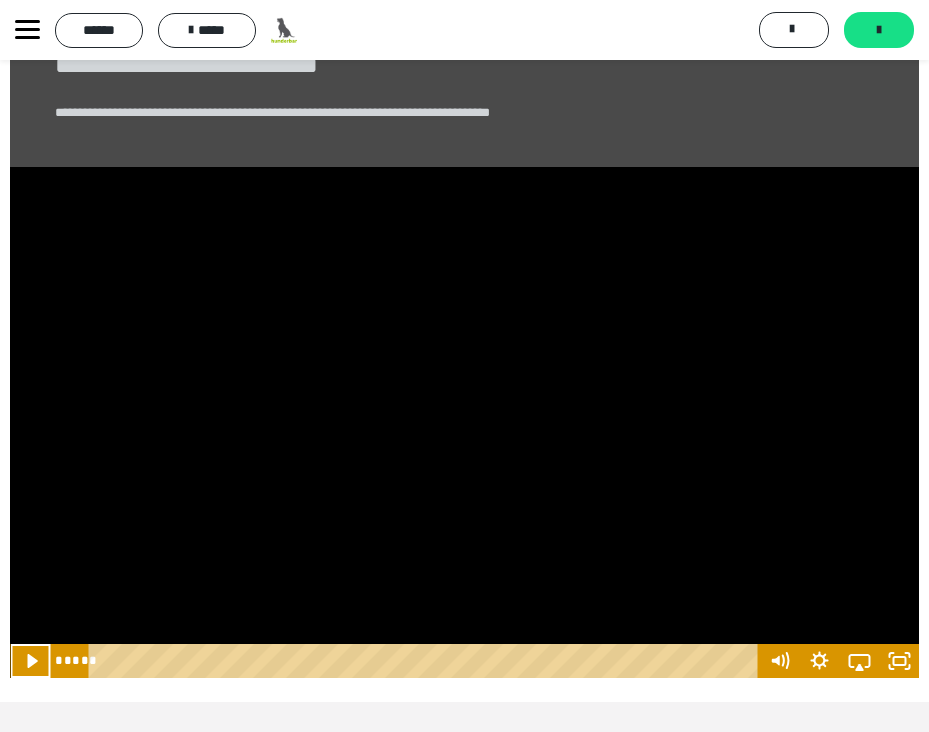 scroll, scrollTop: 139, scrollLeft: 0, axis: vertical 